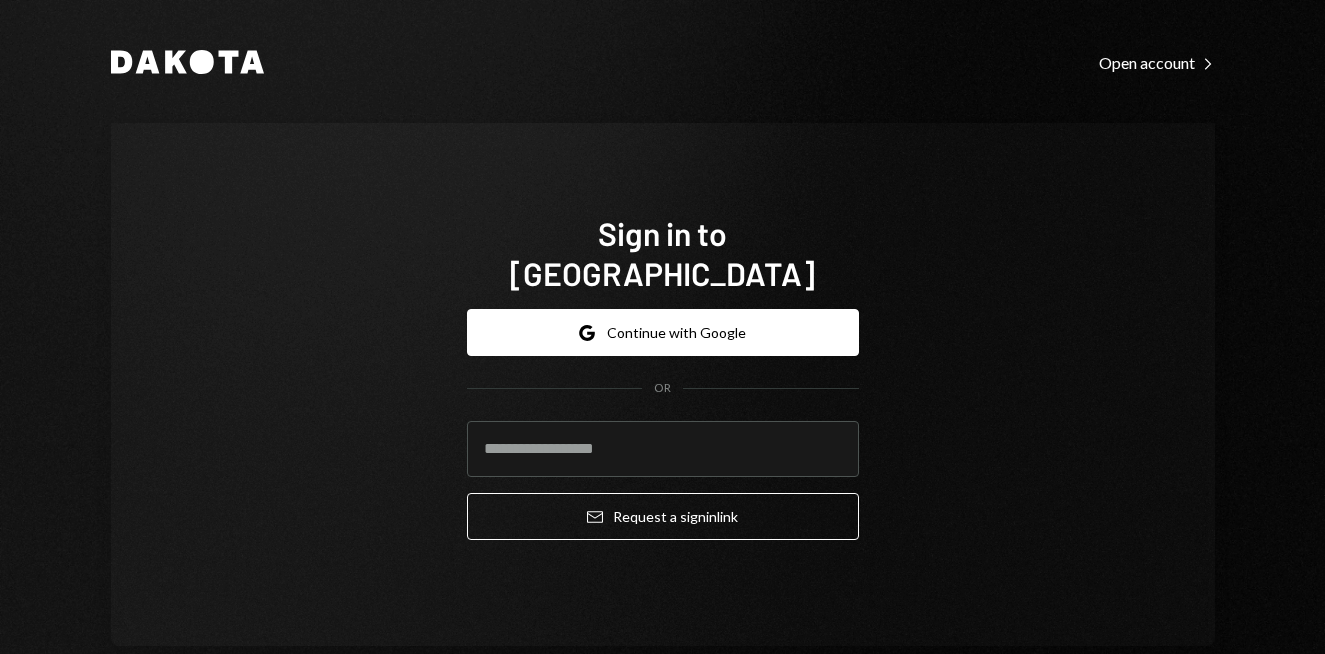 scroll, scrollTop: 0, scrollLeft: 0, axis: both 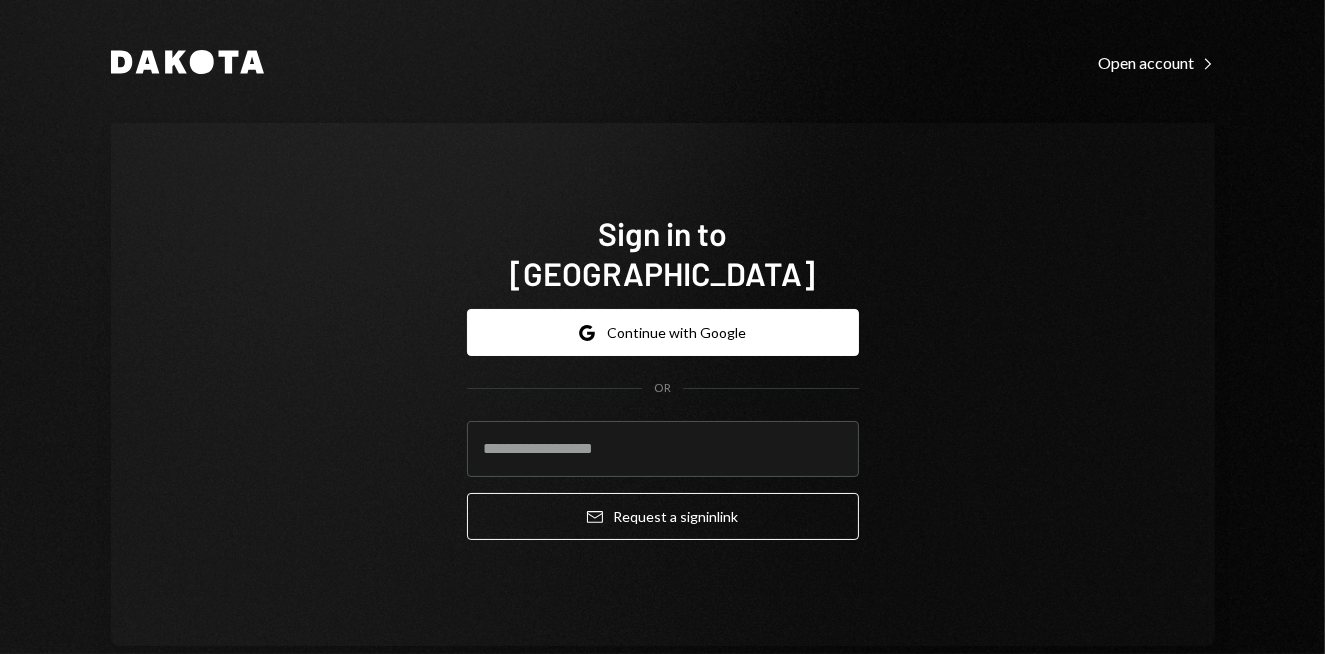 click on "Google  Continue with Google" at bounding box center (663, 332) 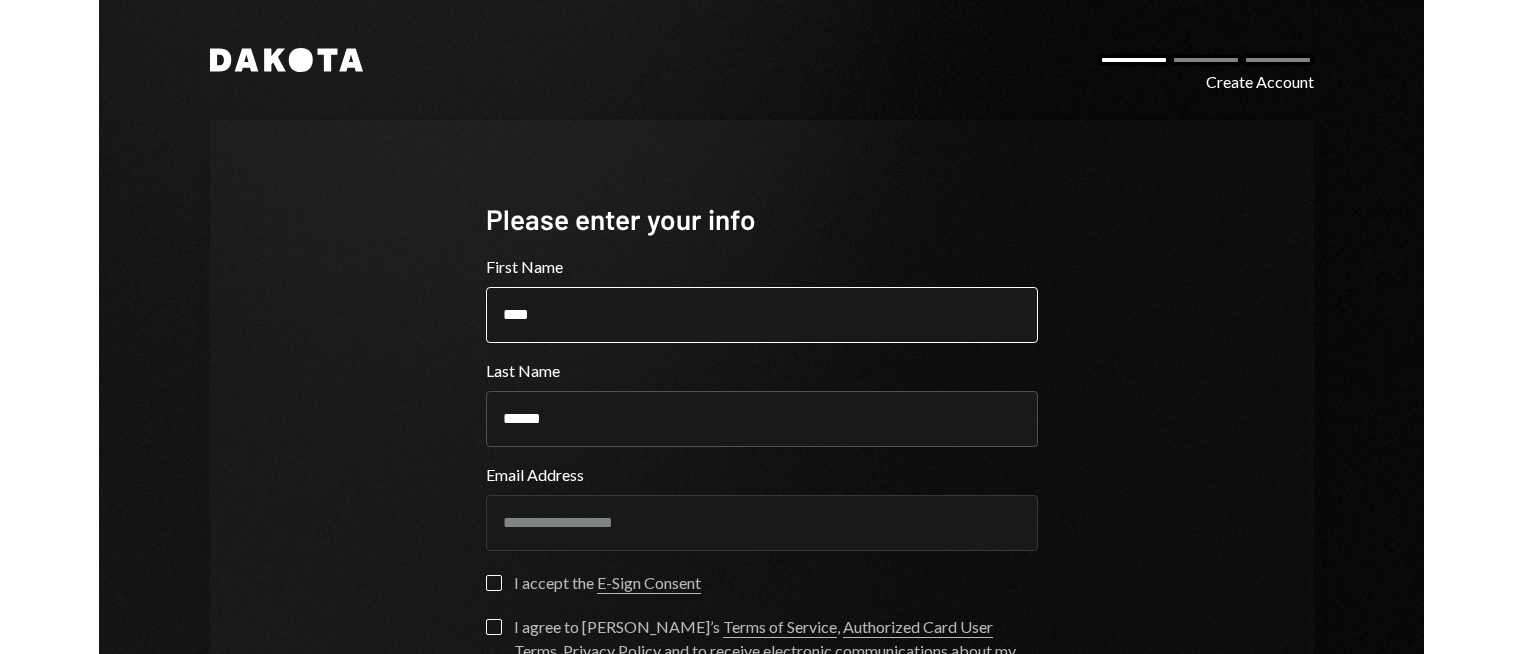 scroll, scrollTop: 0, scrollLeft: 0, axis: both 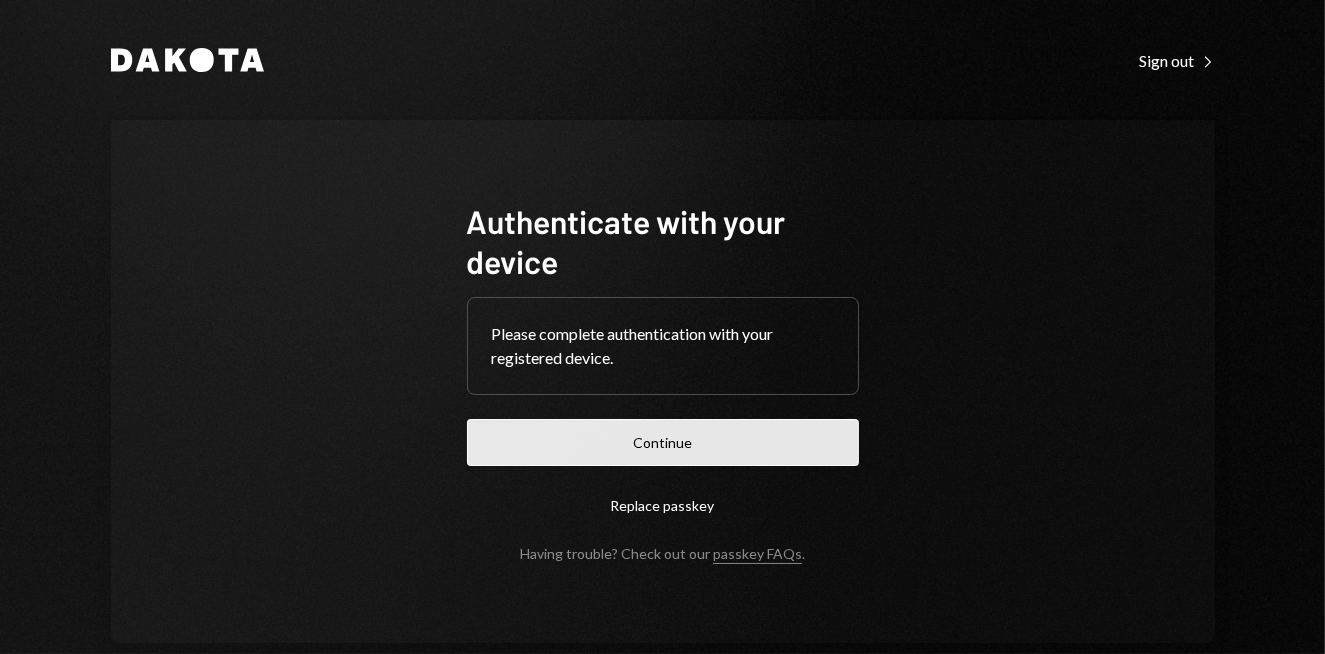 click on "Continue" at bounding box center (663, 442) 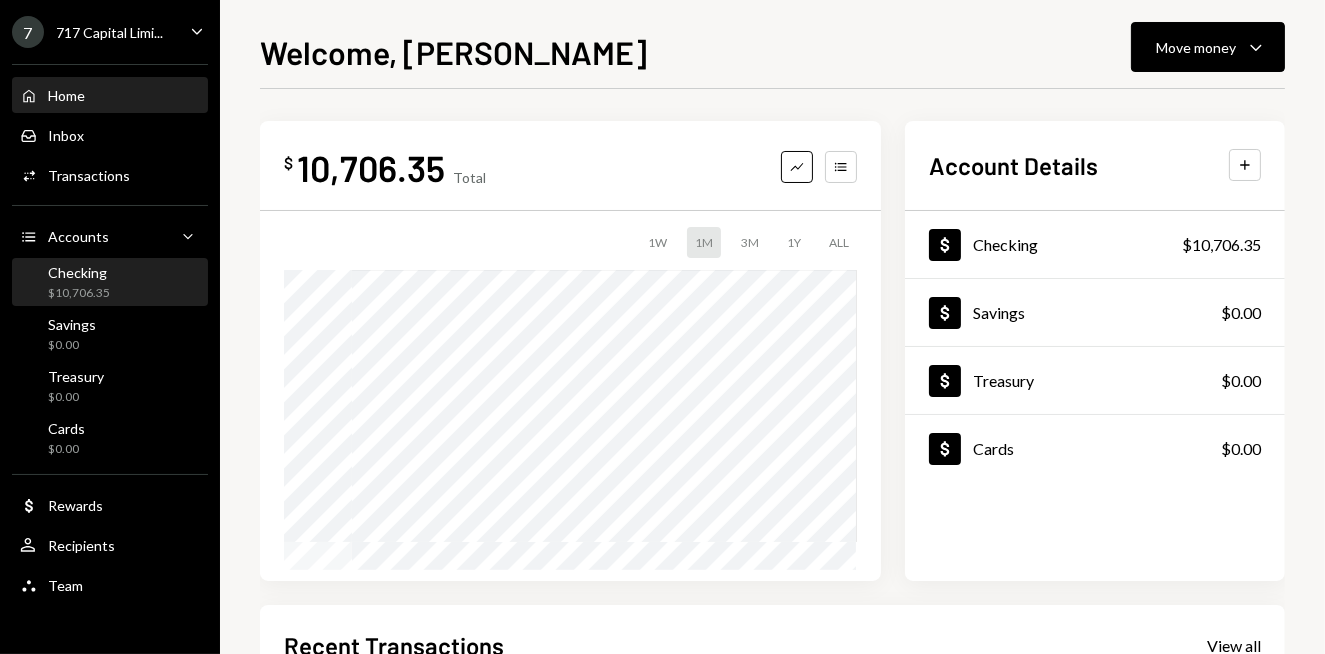 click on "Checking $10,706.35" at bounding box center (110, 283) 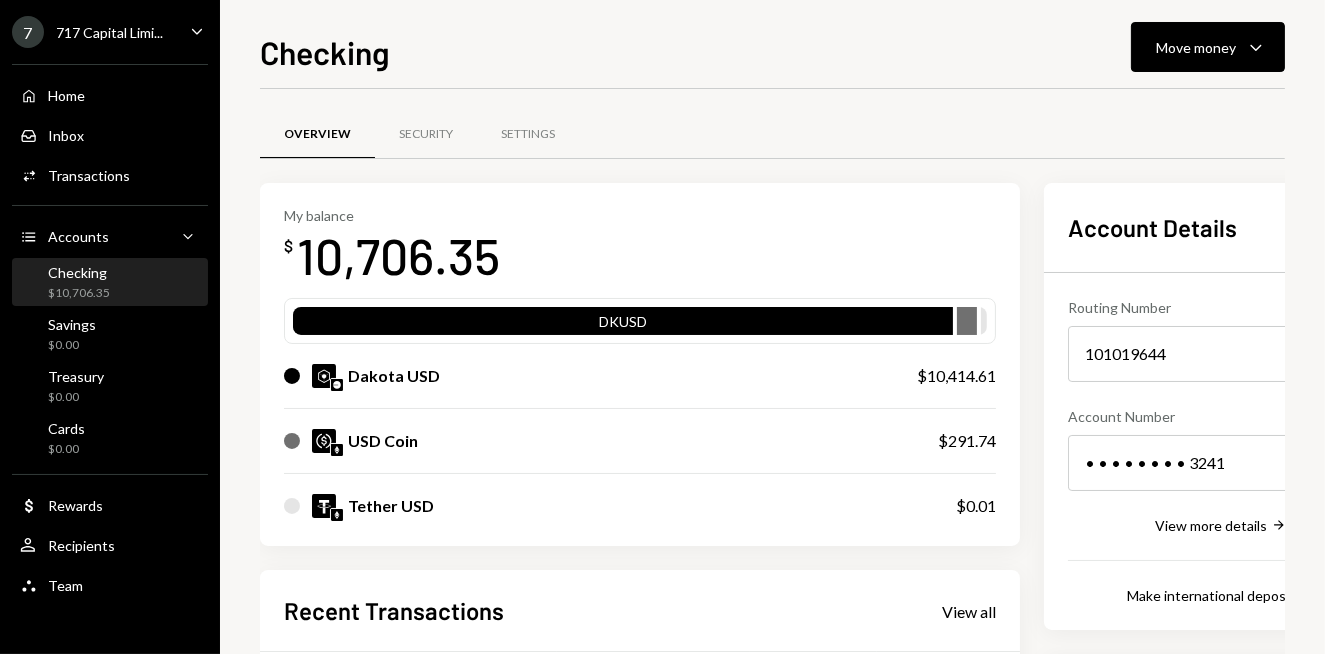 click on "Checking Move money Caret Down" at bounding box center [772, 50] 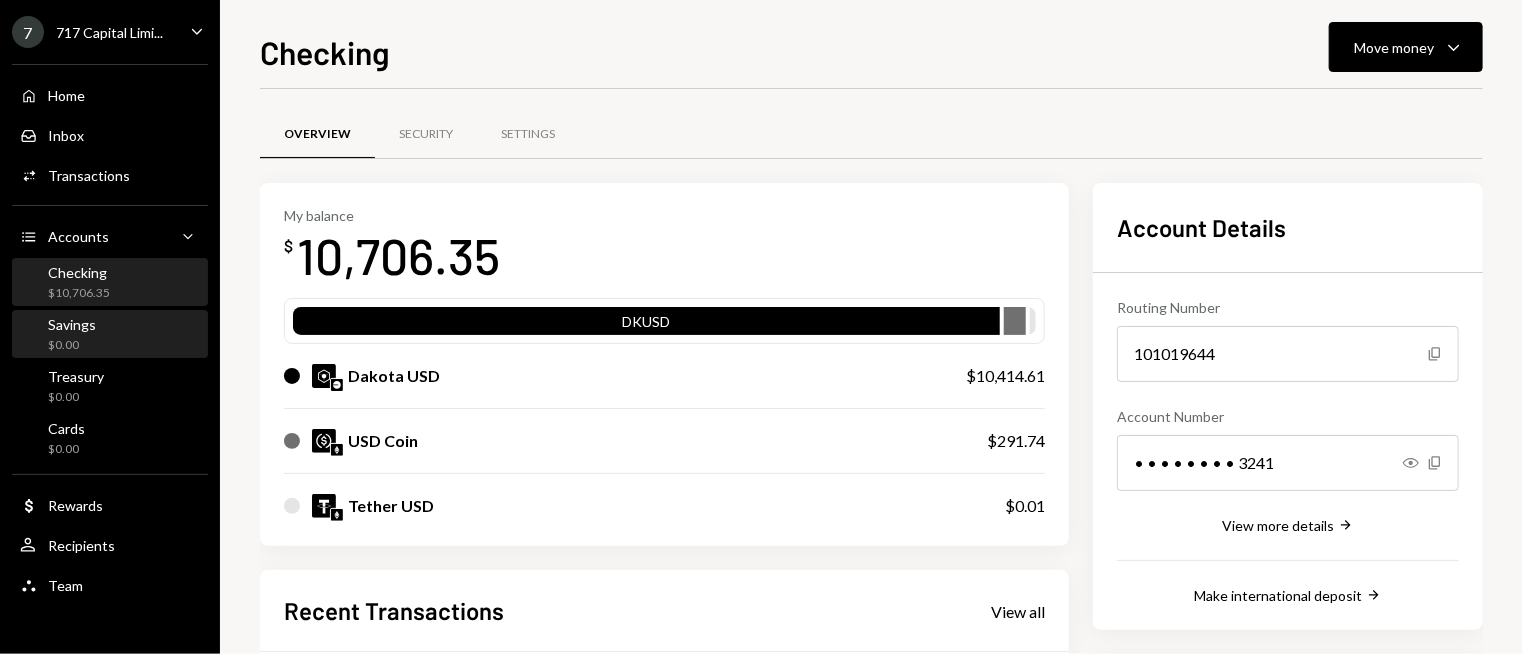 click on "Savings $0.00" at bounding box center [110, 335] 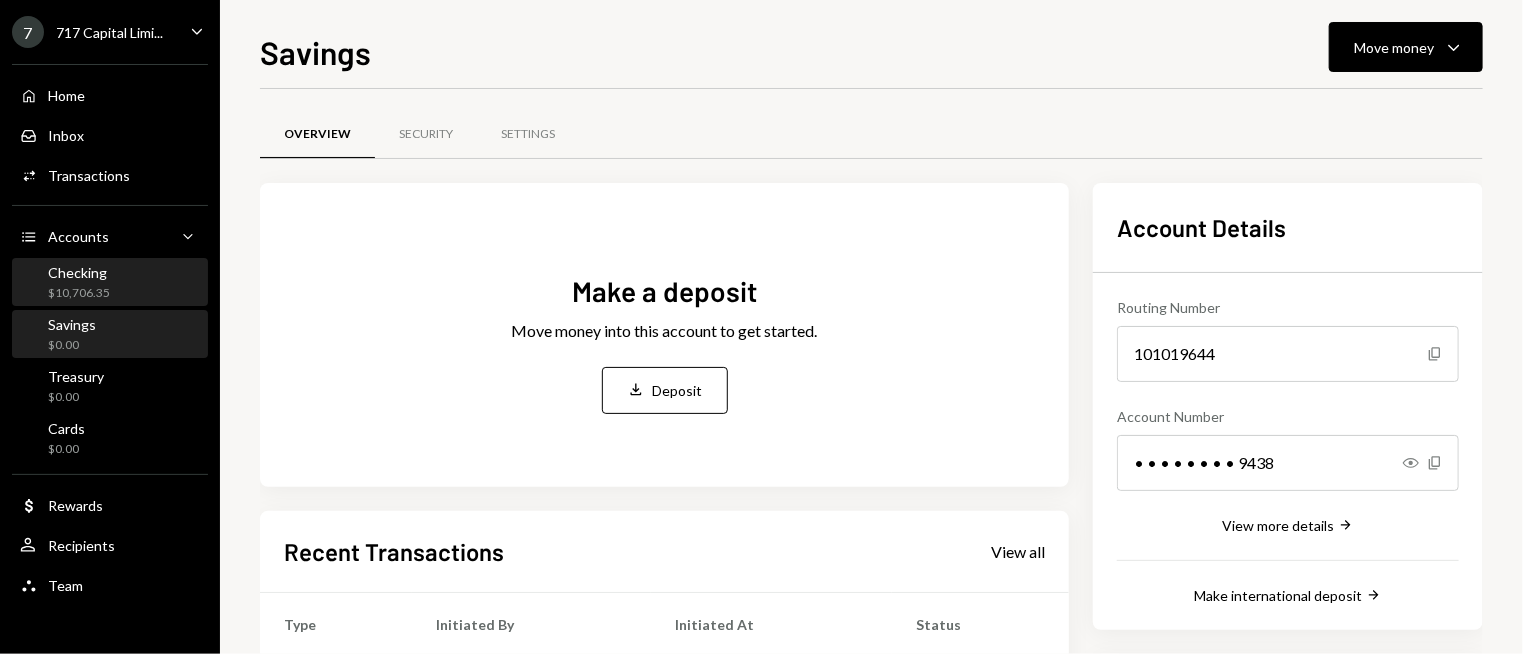 click on "Checking $10,706.35" at bounding box center (110, 283) 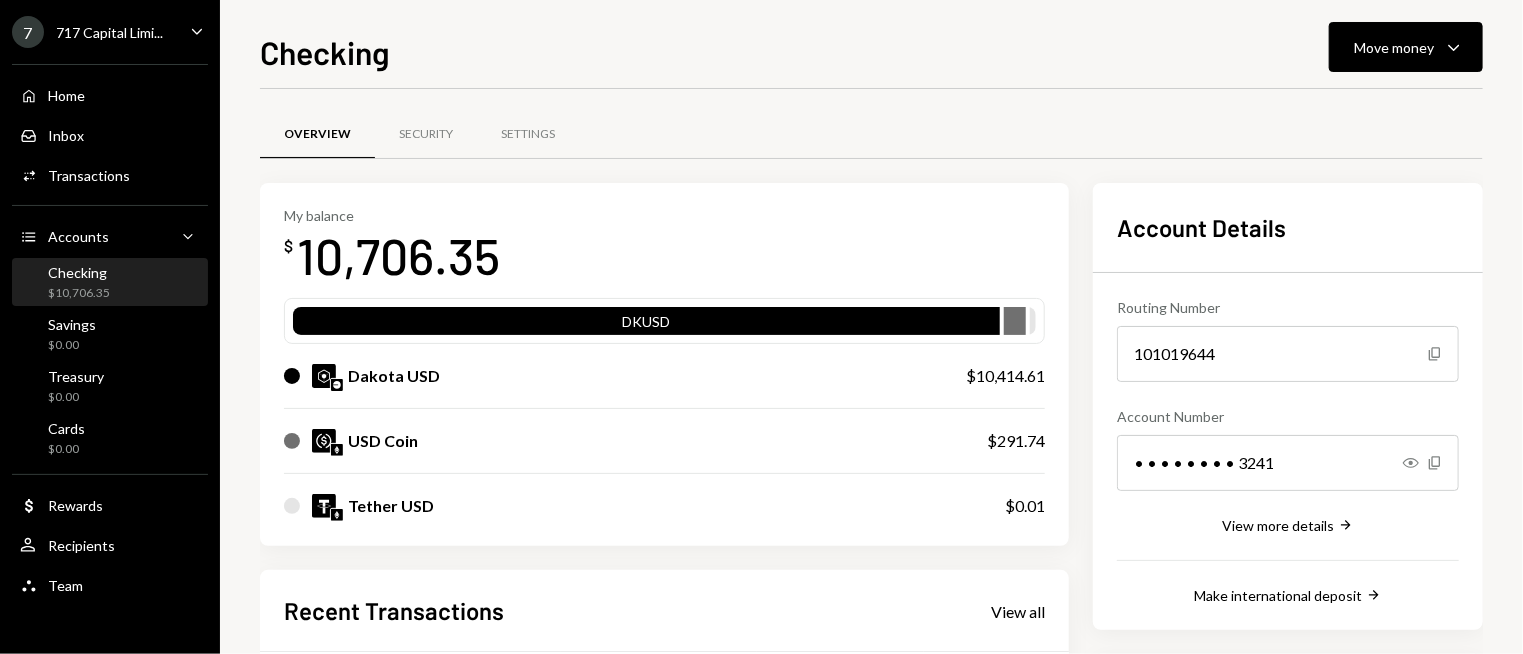 click on "Overview Security Settings My balance $ 10,706.35 DKUSD Dakota USD $10,414.61 USD Coin $291.74 Tether USD $0.01 Recent Transactions View all Type Initiated By Initiated At Status Bank Payment $50,050.00 Ryan Noonan 07/02/25 8:29 AM Completed Bank Payment $126,326.20 Ryan Noonan 07/02/25 8:27 AM Completed Withdrawal 58,112.7  USDC Ryan Noonan 07/01/25 4:23 PM Completed Deposit 58,170.9  USDC 0xA9D1...1d3E43 Copy 07/01/25 4:16 PM Completed Stablecoin Conversion $58,200.00 Ryan Noonan 07/01/25 4:13 PM Completed Account Details Routing Number 101019644 Copy Account Number • • • • • • • •  3241 Show Copy View more details Right Arrow Make international deposit Right Arrow Account Information Money in (last 30 days) Up Right Arrow $16,132,410.16 Money out (last 30 days) Down Right Arrow $16,139,080.75 View address details Right Arrow" at bounding box center [871, 582] 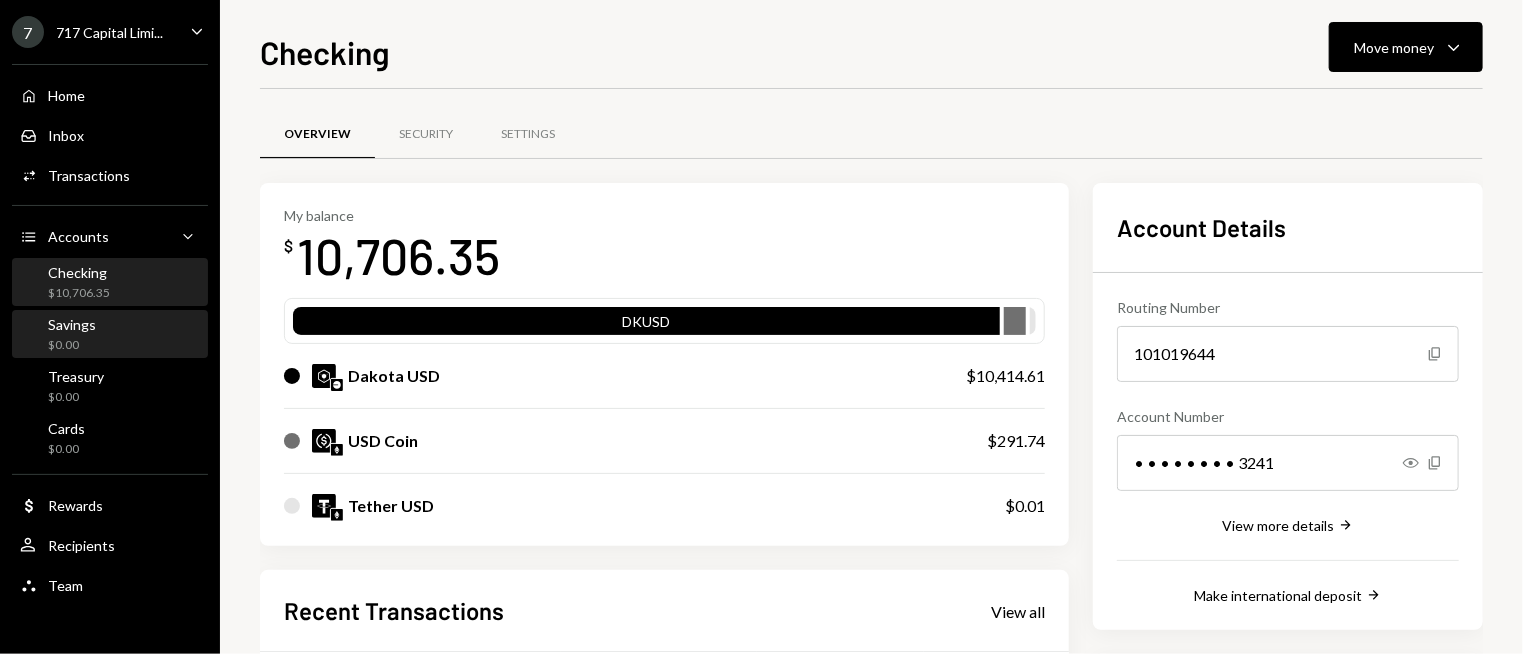 click on "Savings $0.00" at bounding box center [110, 335] 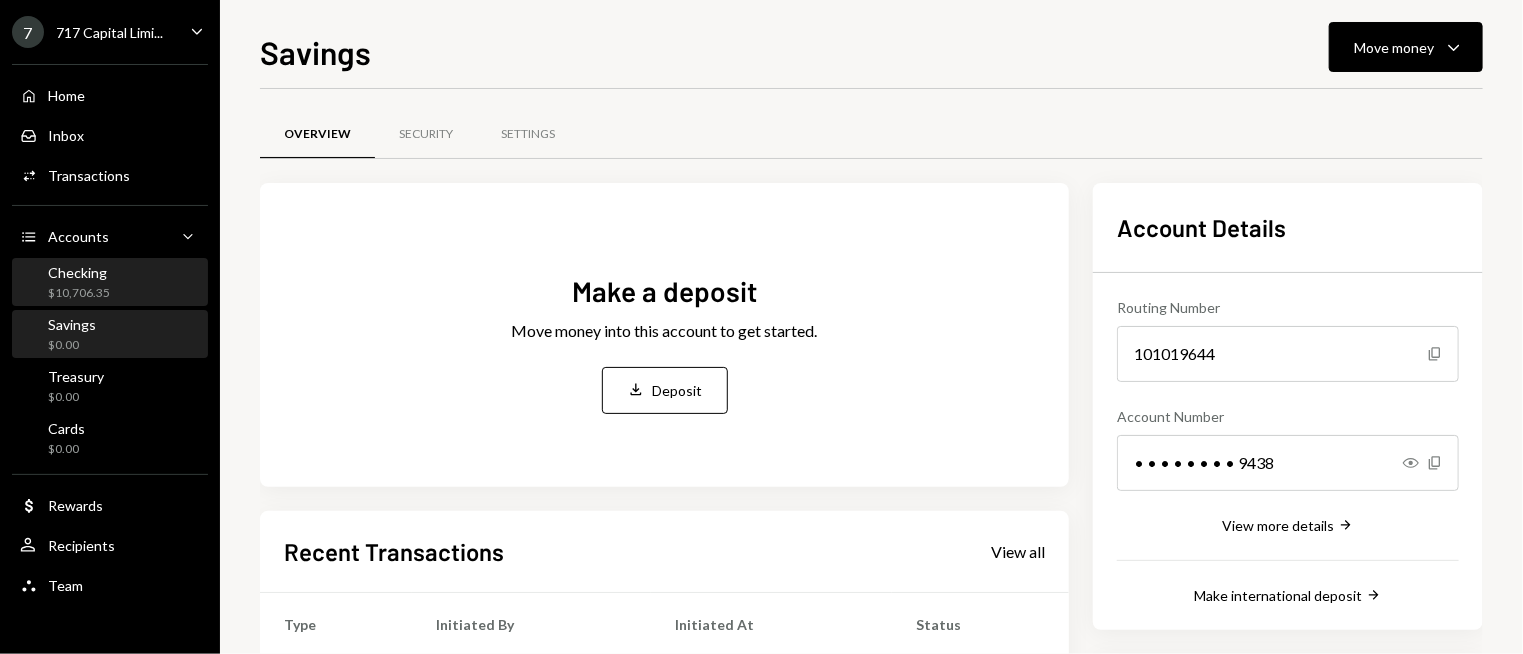 click on "Checking $10,706.35" at bounding box center [110, 283] 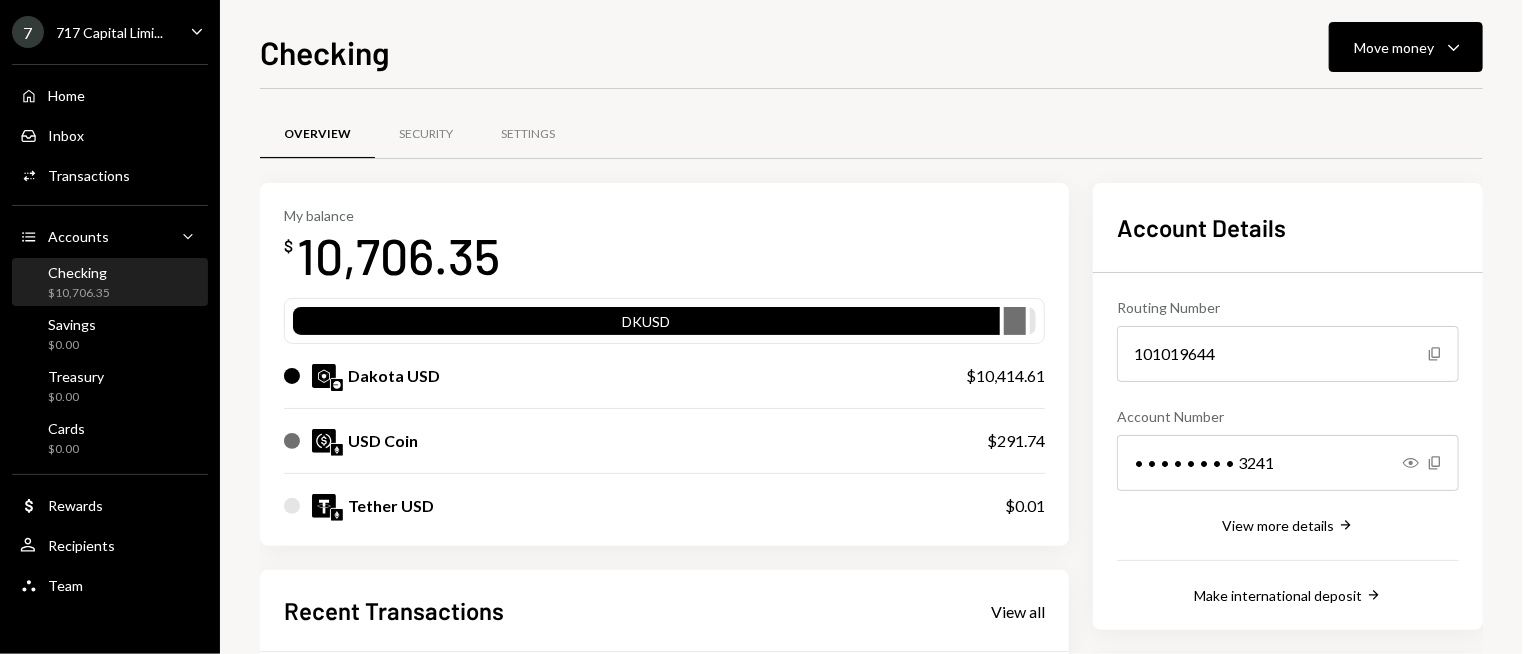 click on "My balance $ 10,706.35" at bounding box center [664, 247] 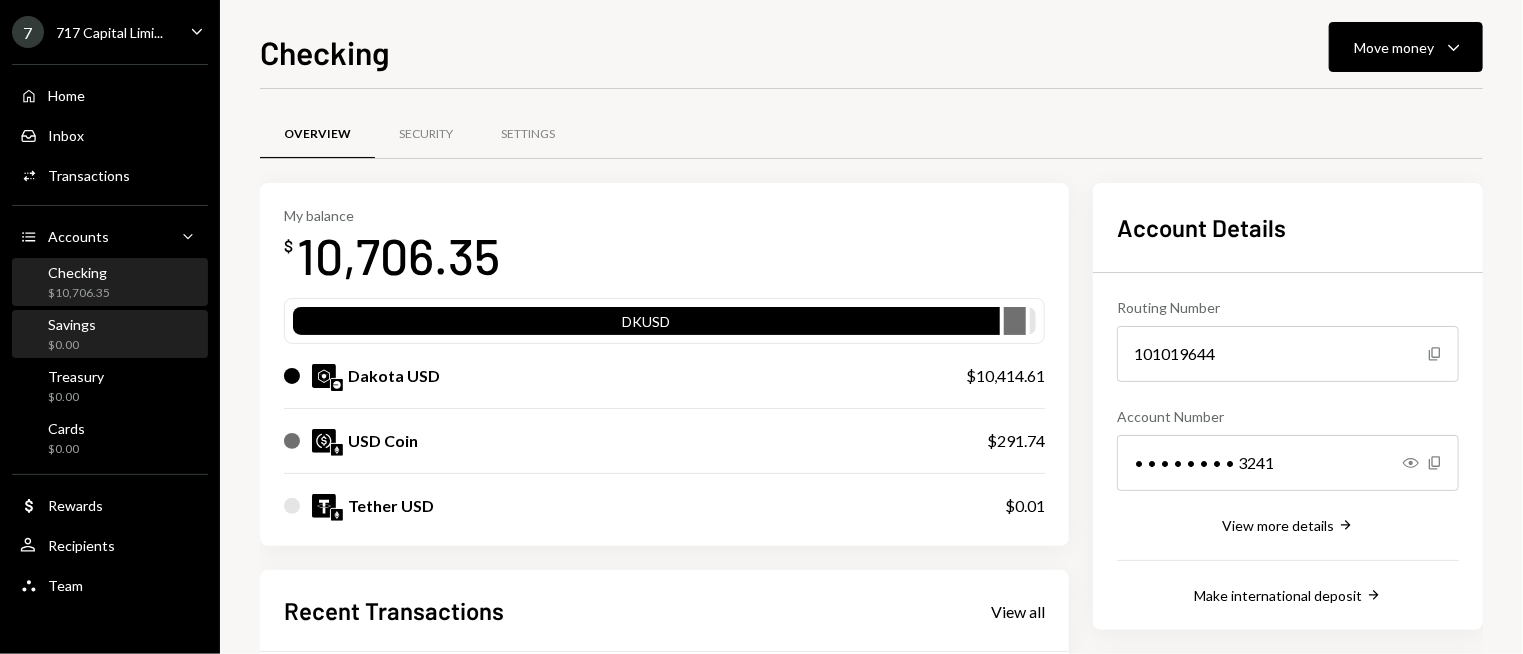 click on "Savings $0.00" at bounding box center (110, 335) 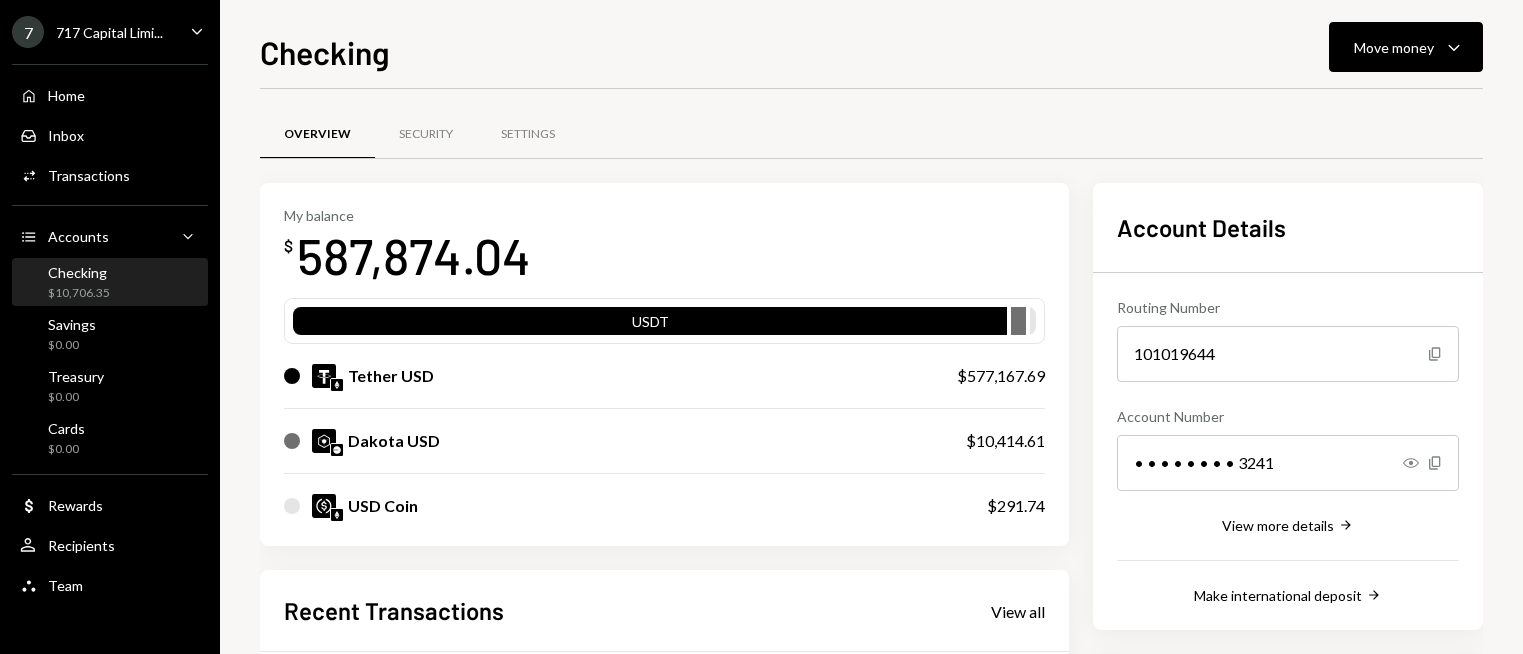 scroll, scrollTop: 0, scrollLeft: 0, axis: both 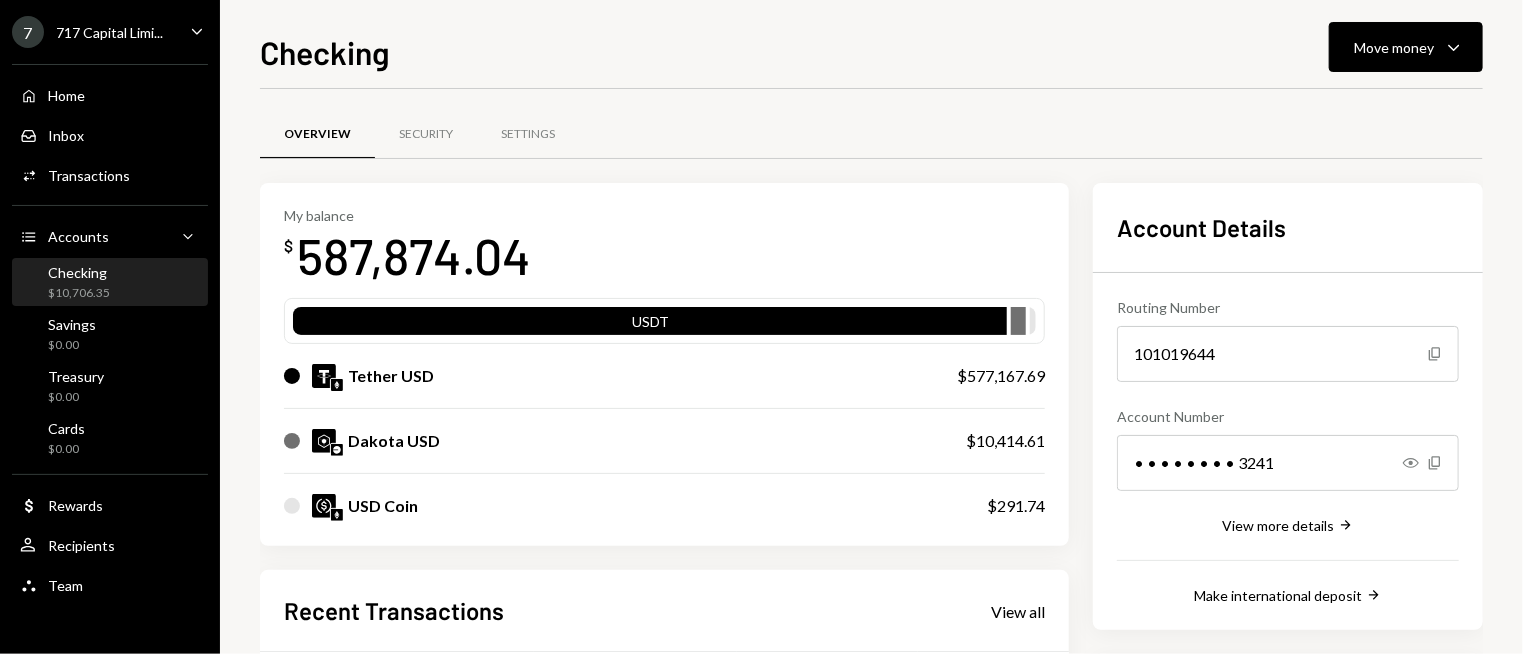 click on "Move money" at bounding box center [1394, 47] 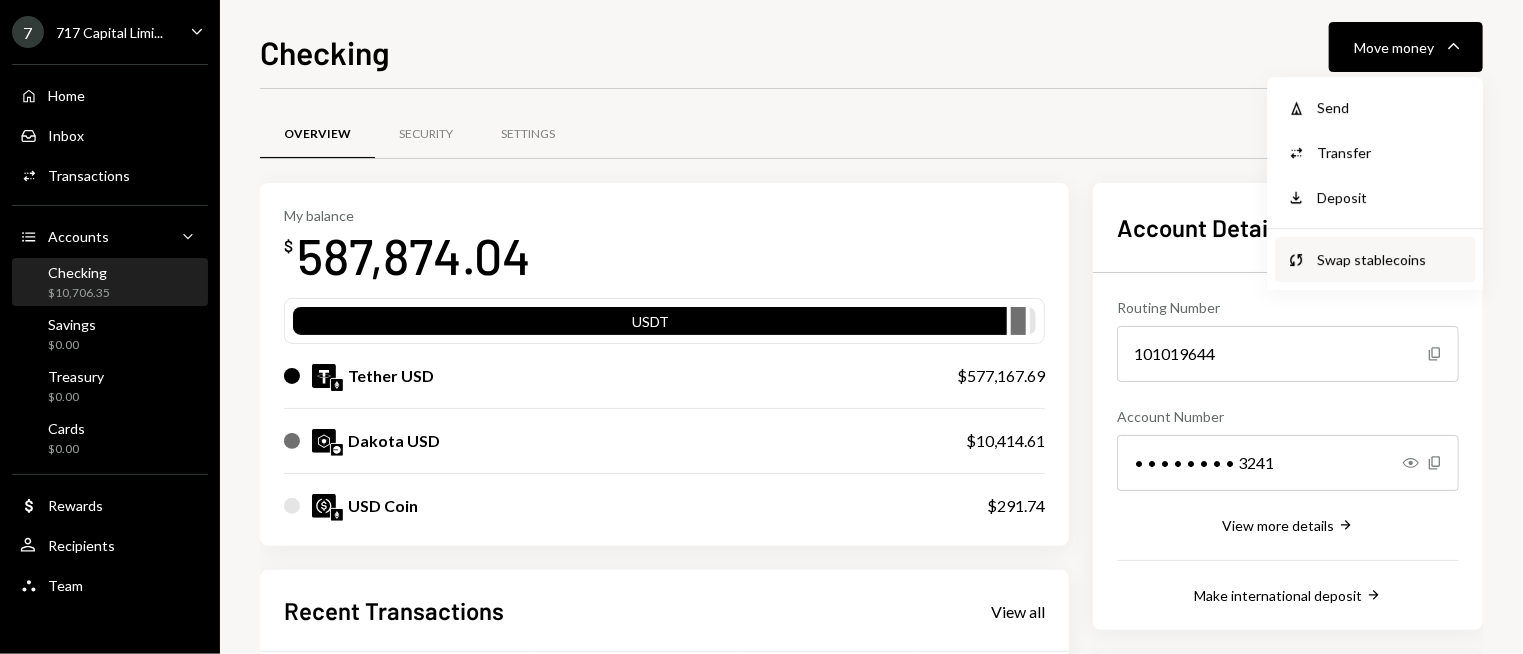 click on "Swap stablecoins" at bounding box center [1390, 259] 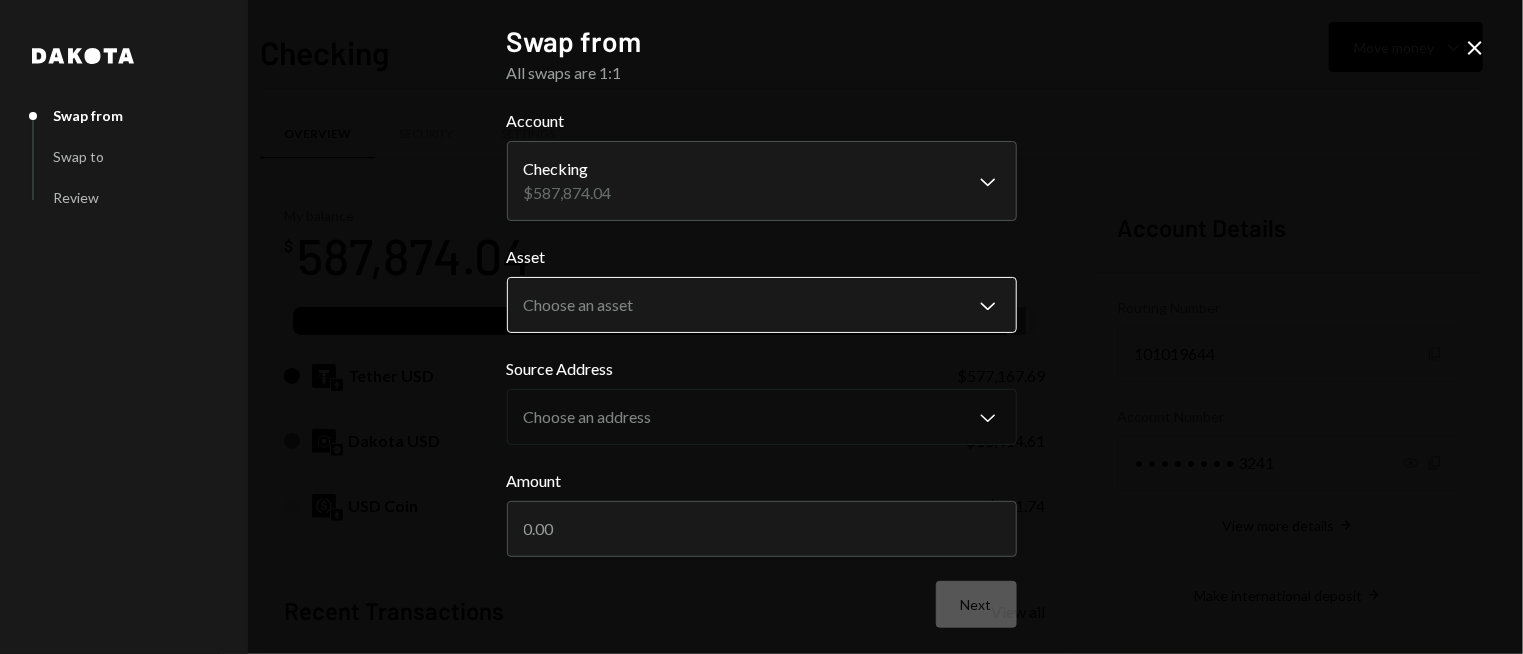 click on "7 717 Capital Limi... Caret Down Home Home Inbox Inbox Activities Transactions Accounts Accounts Caret Down Checking $10,706.35 Savings $0.00 Treasury $0.00 Cards $0.00 Dollar Rewards User Recipients Team Team Checking Move money Caret Down Overview Security Settings My balance $ 587,874.04 USDT Tether USD $577,167.69 Dakota USD $10,414.61 USD Coin $291.74 Recent Transactions View all Type Initiated By Initiated At Status Deposit 577,167.6853  USDT 0x89e5...aa7c40 Copy 07/02/25 12:20 PM Completed Bank Payment $50,050.00 Ryan Noonan 07/02/25 8:29 AM Completed Bank Payment $126,326.20 Ryan Noonan 07/02/25 8:27 AM Completed Withdrawal 58,112.7  USDC Ryan Noonan 07/01/25 4:23 PM Completed Deposit 58,170.9  USDC 0xA9D1...1d3E43 Copy 07/01/25 4:16 PM Completed Account Details Routing Number 101019644 Copy Account Number • • • • • • • •  3241 Show Copy View more details Right Arrow Make international deposit Right Arrow Account Information Money in (last 30 days) Up Right Arrow $16,709,577.85 Dakota" at bounding box center [761, 327] 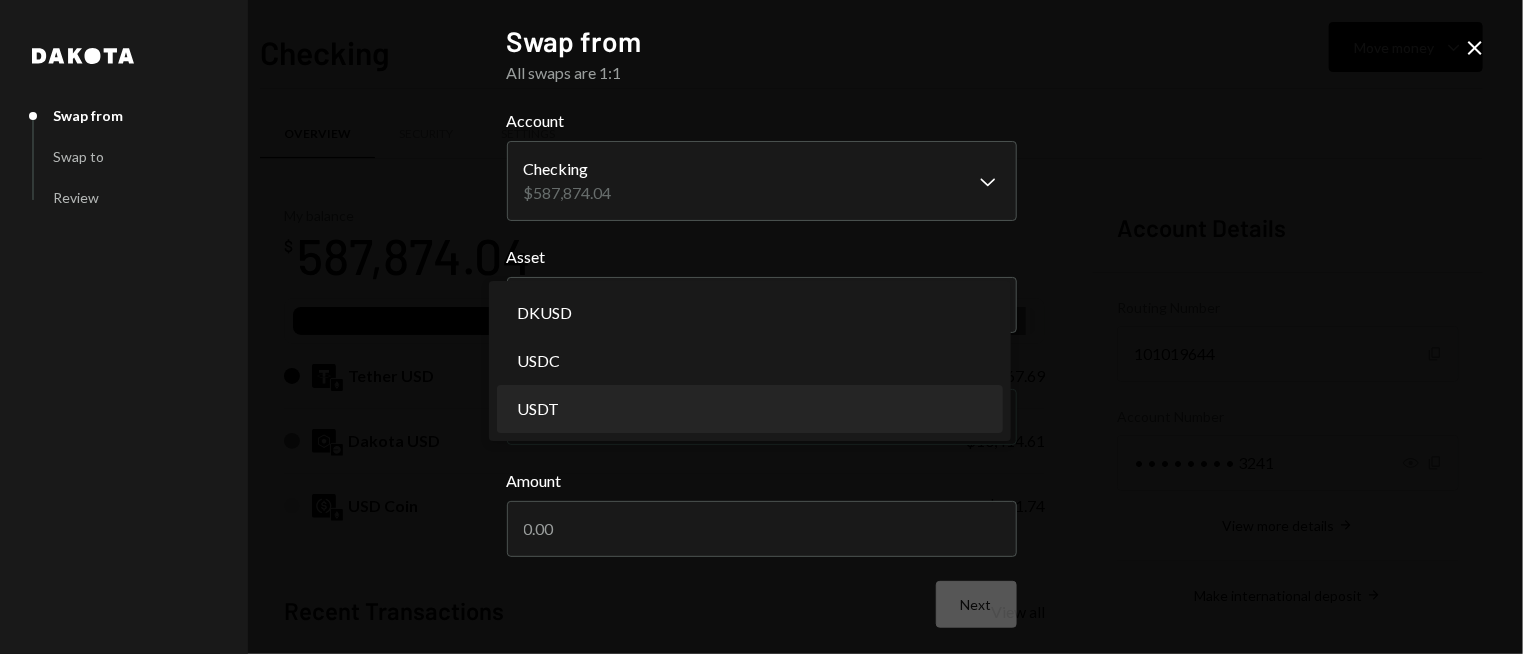 select on "****" 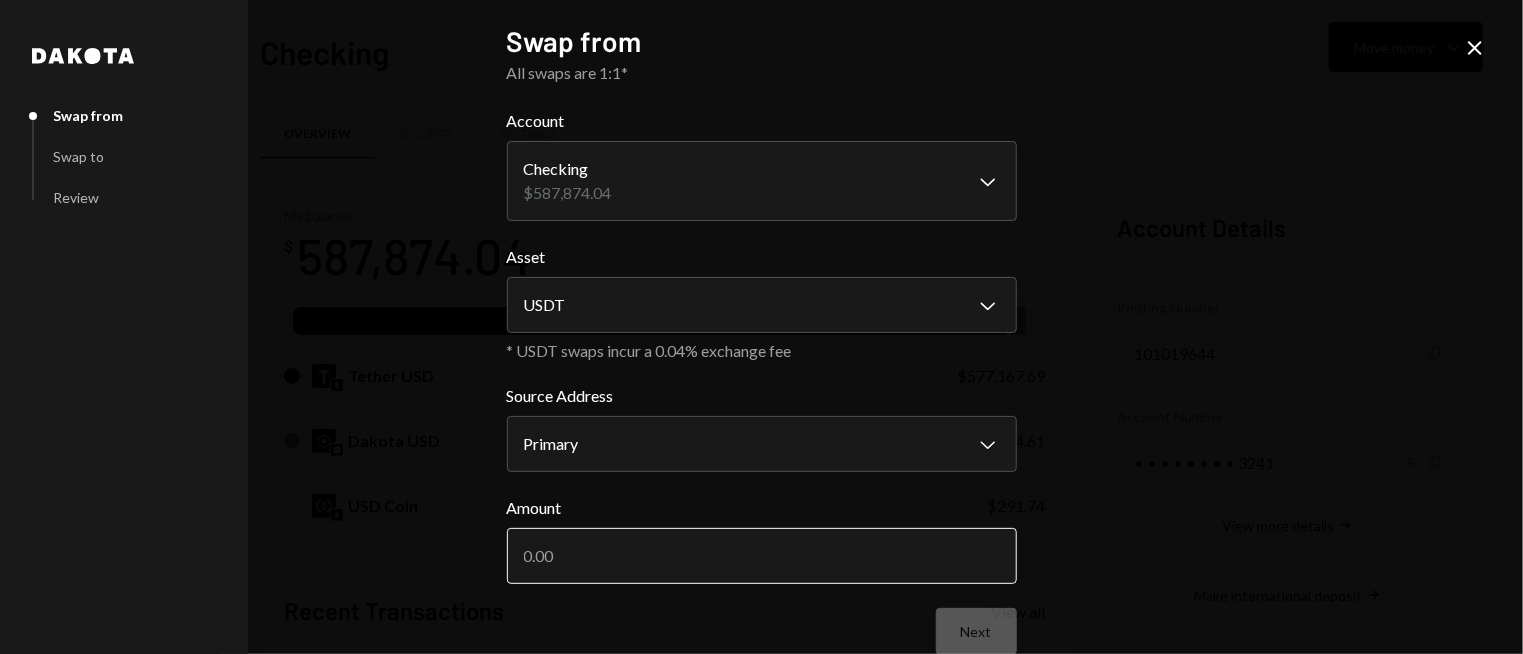 click on "Amount" at bounding box center [762, 556] 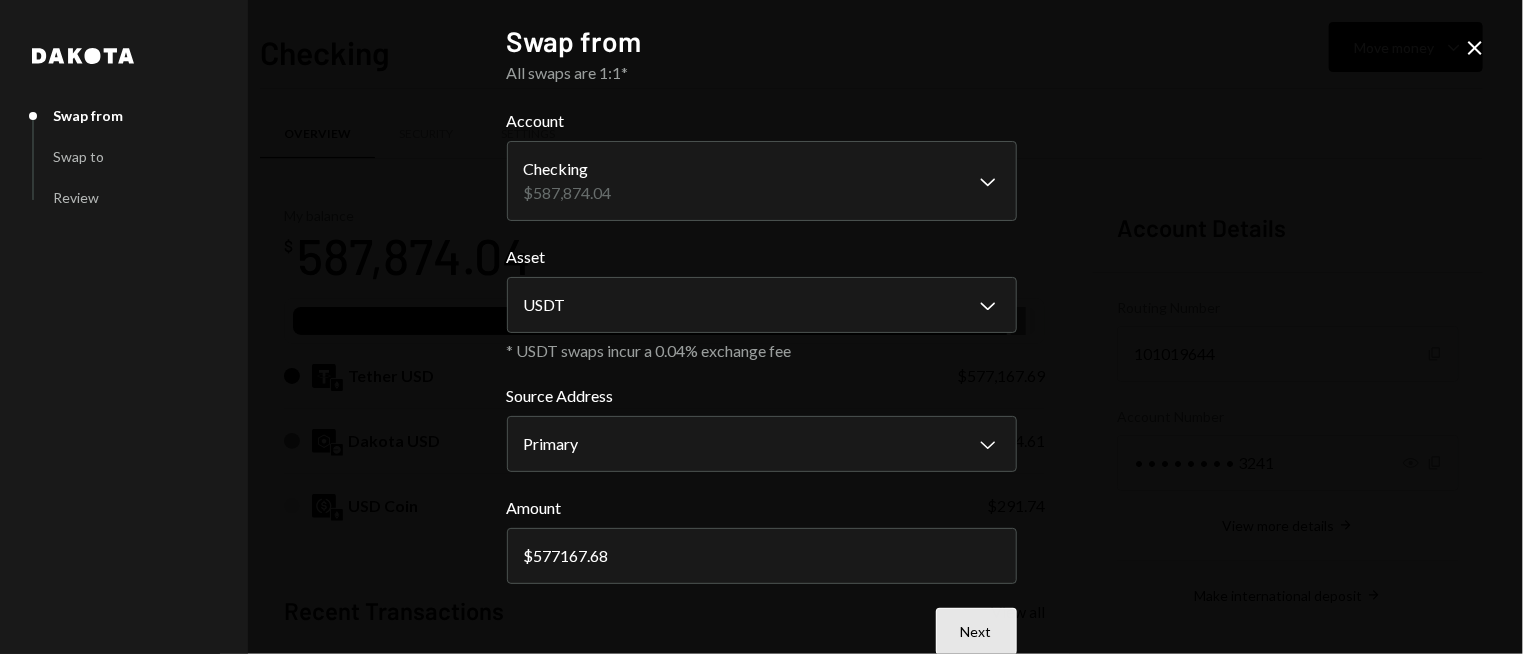 type on "577167.68" 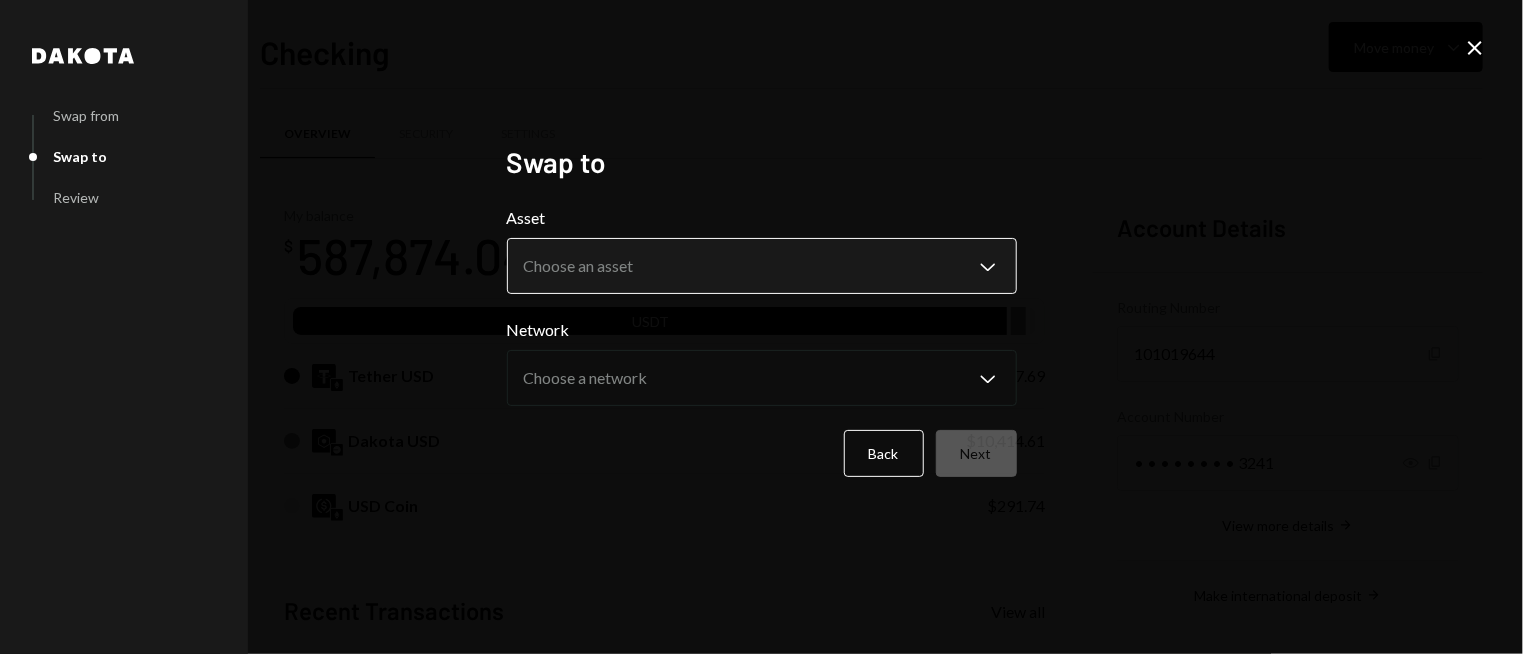 click on "7 717 Capital Limi... Caret Down Home Home Inbox Inbox Activities Transactions Accounts Accounts Caret Down Checking $10,706.35 Savings $0.00 Treasury $0.00 Cards $0.00 Dollar Rewards User Recipients Team Team Checking Move money Caret Down Overview Security Settings My balance $ 587,874.04 USDT Tether USD $577,167.69 Dakota USD $10,414.61 USD Coin $291.74 Recent Transactions View all Type Initiated By Initiated At Status Deposit 577,167.6853  USDT 0x89e5...aa7c40 Copy 07/02/25 12:20 PM Completed Bank Payment $50,050.00 Ryan Noonan 07/02/25 8:29 AM Completed Bank Payment $126,326.20 Ryan Noonan 07/02/25 8:27 AM Completed Withdrawal 58,112.7  USDC Ryan Noonan 07/01/25 4:23 PM Completed Deposit 58,170.9  USDC 0xA9D1...1d3E43 Copy 07/01/25 4:16 PM Completed Account Details Routing Number 101019644 Copy Account Number • • • • • • • •  3241 Show Copy View more details Right Arrow Make international deposit Right Arrow Account Information Money in (last 30 days) Up Right Arrow $16,709,577.85 Dakota" at bounding box center (761, 327) 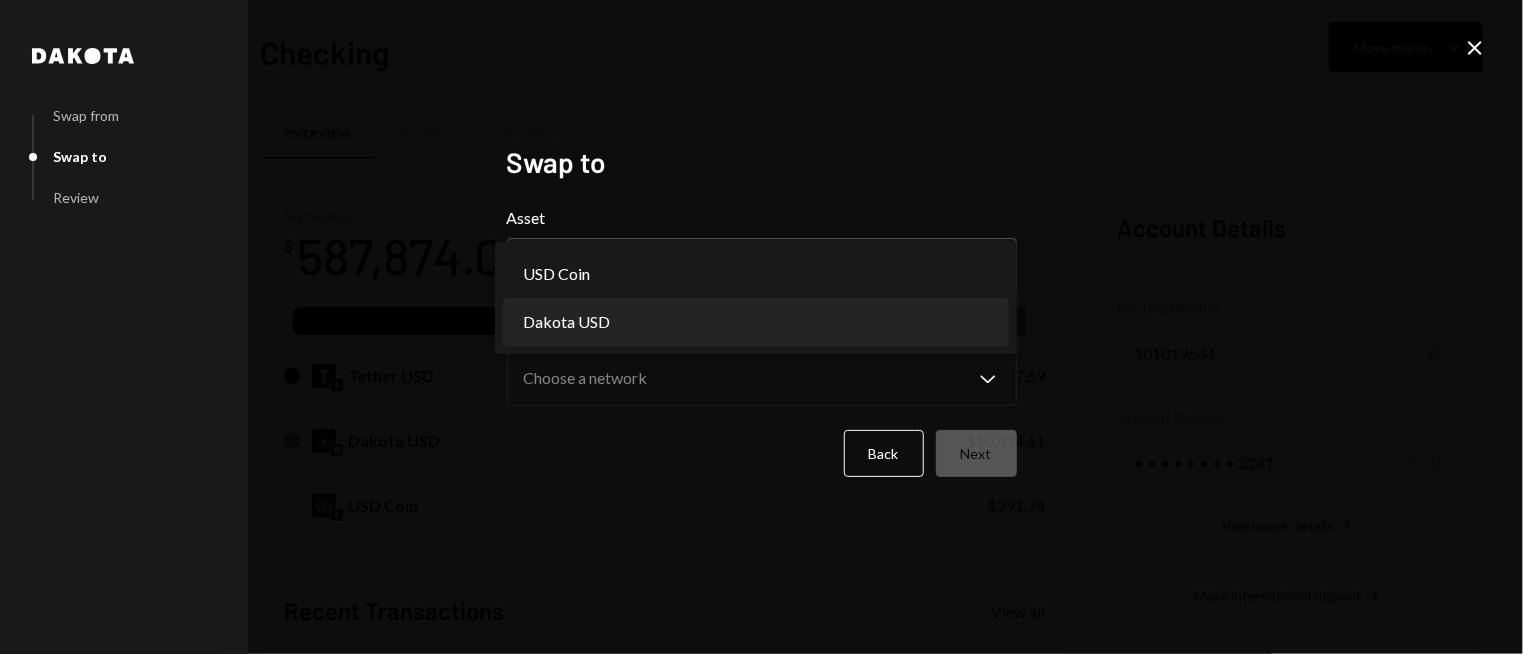 select on "*****" 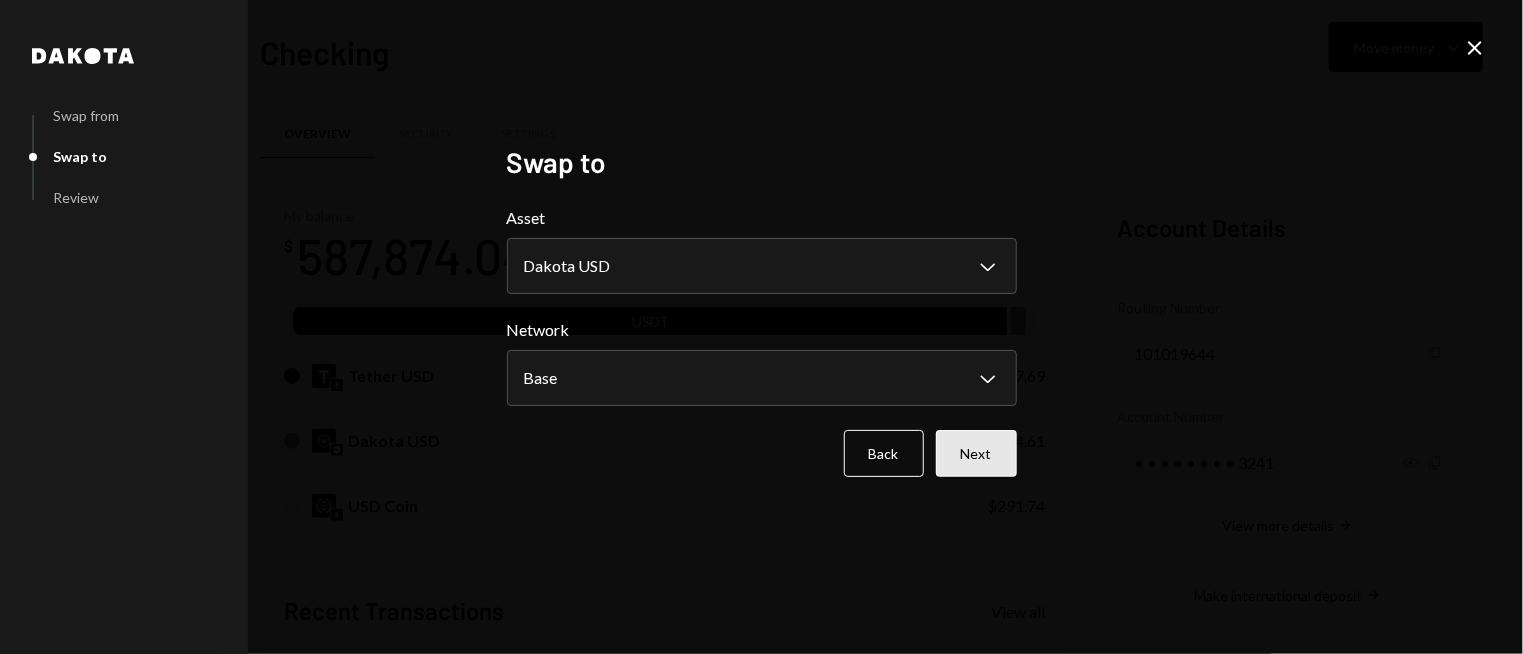 click on "Next" at bounding box center [976, 453] 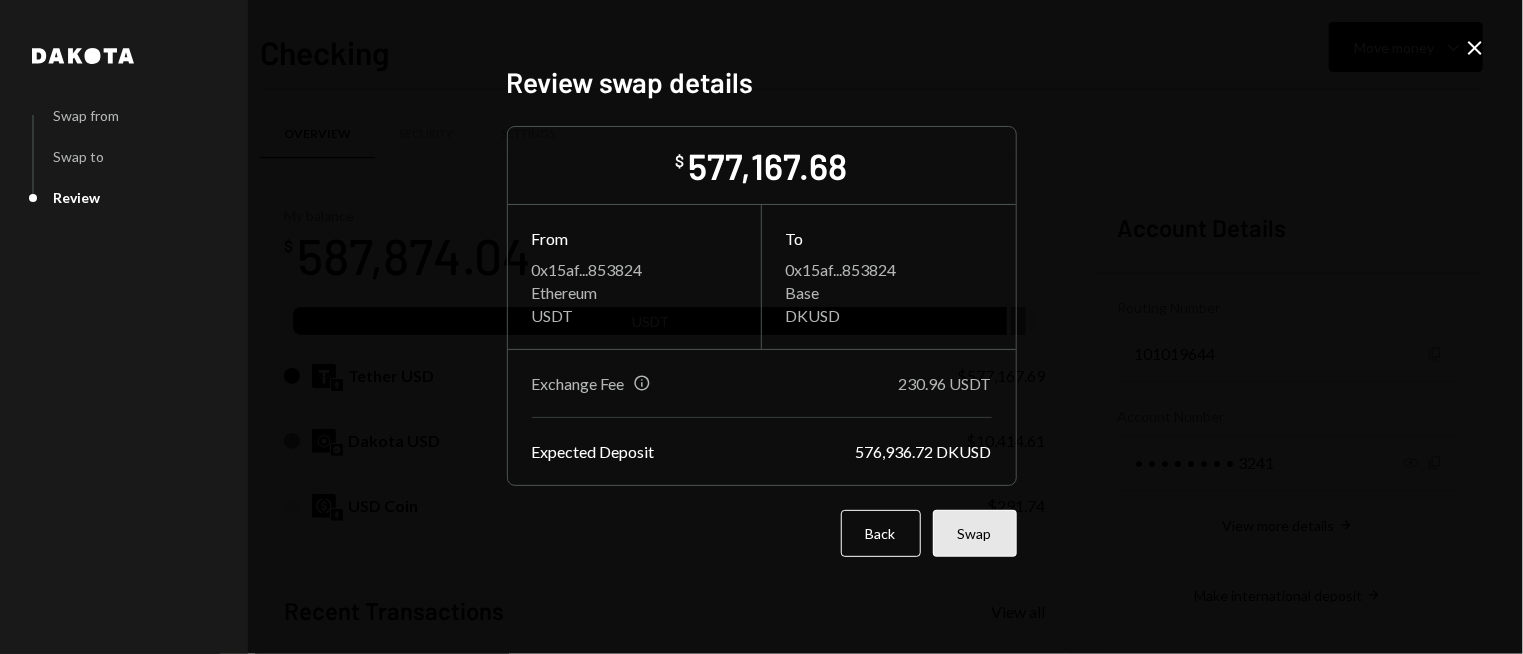 click on "Swap" at bounding box center (975, 533) 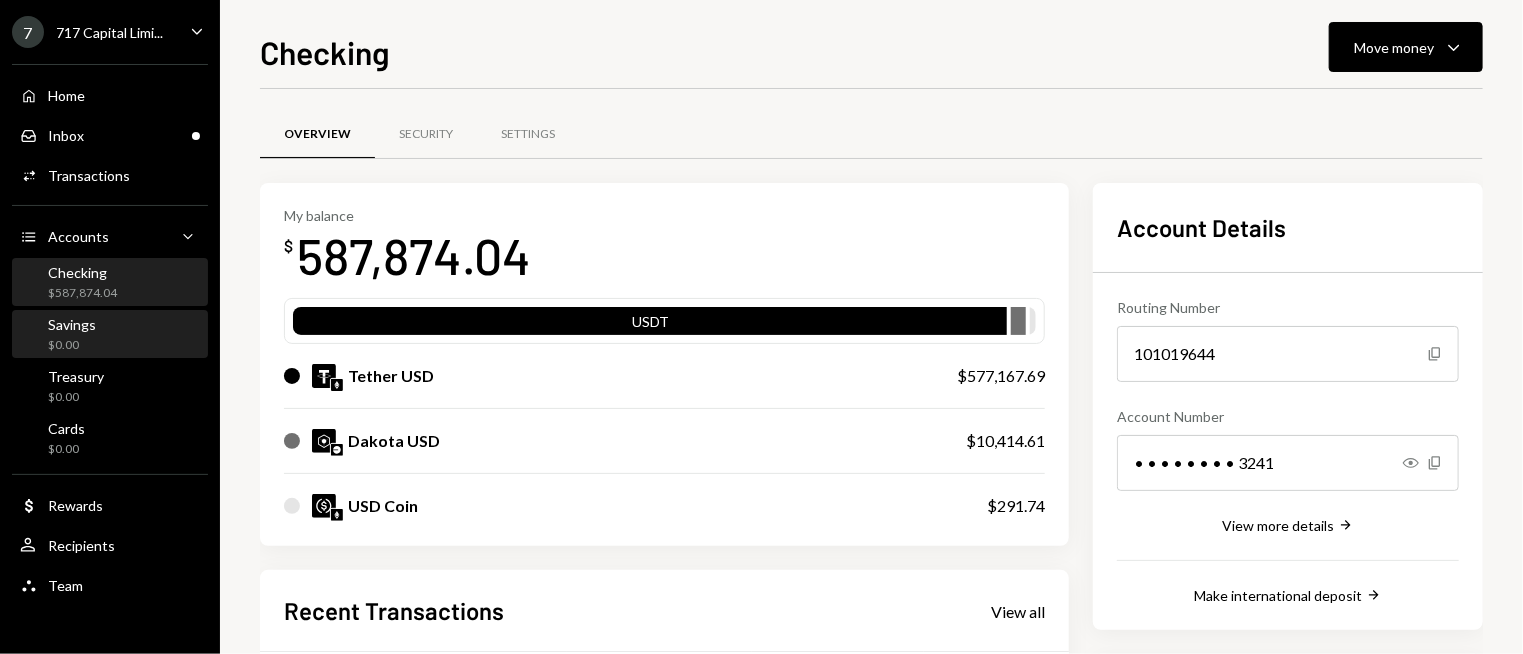 click on "Savings" at bounding box center [72, 324] 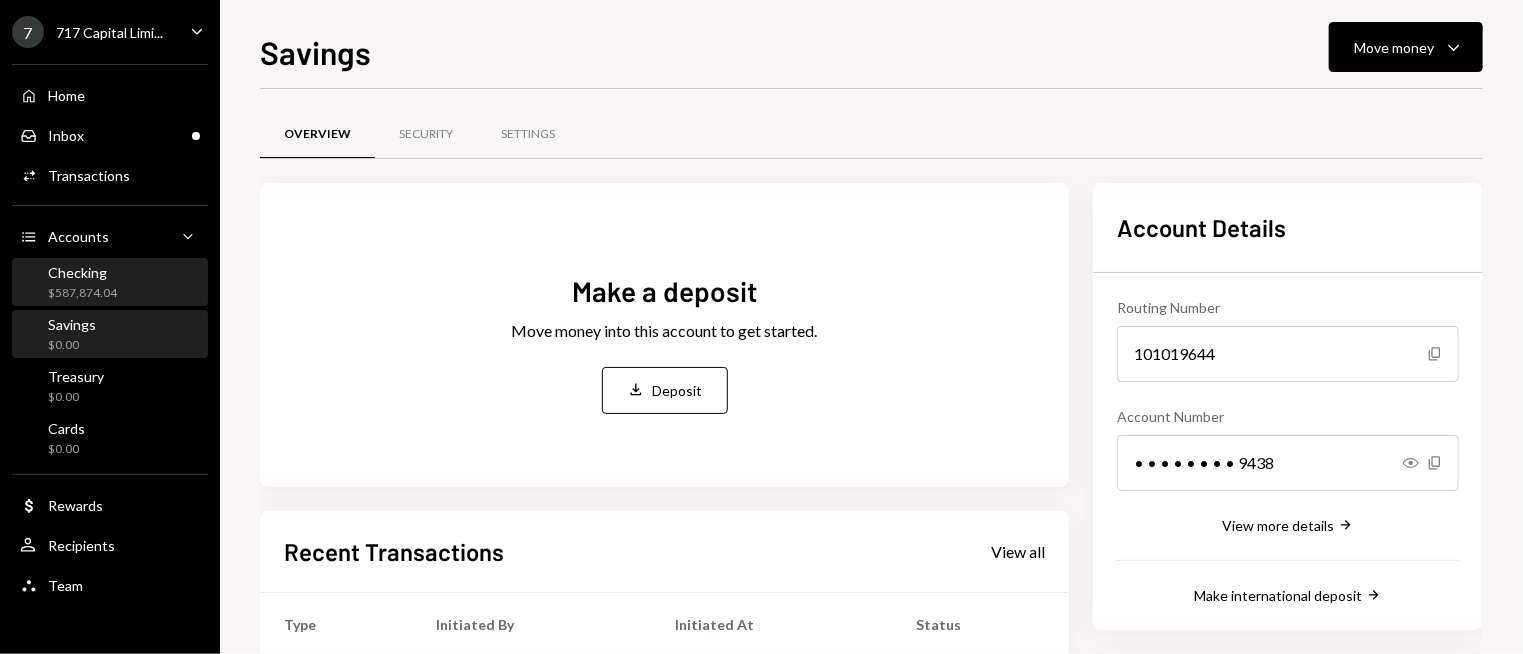 click on "Checking $587,874.04" at bounding box center (110, 283) 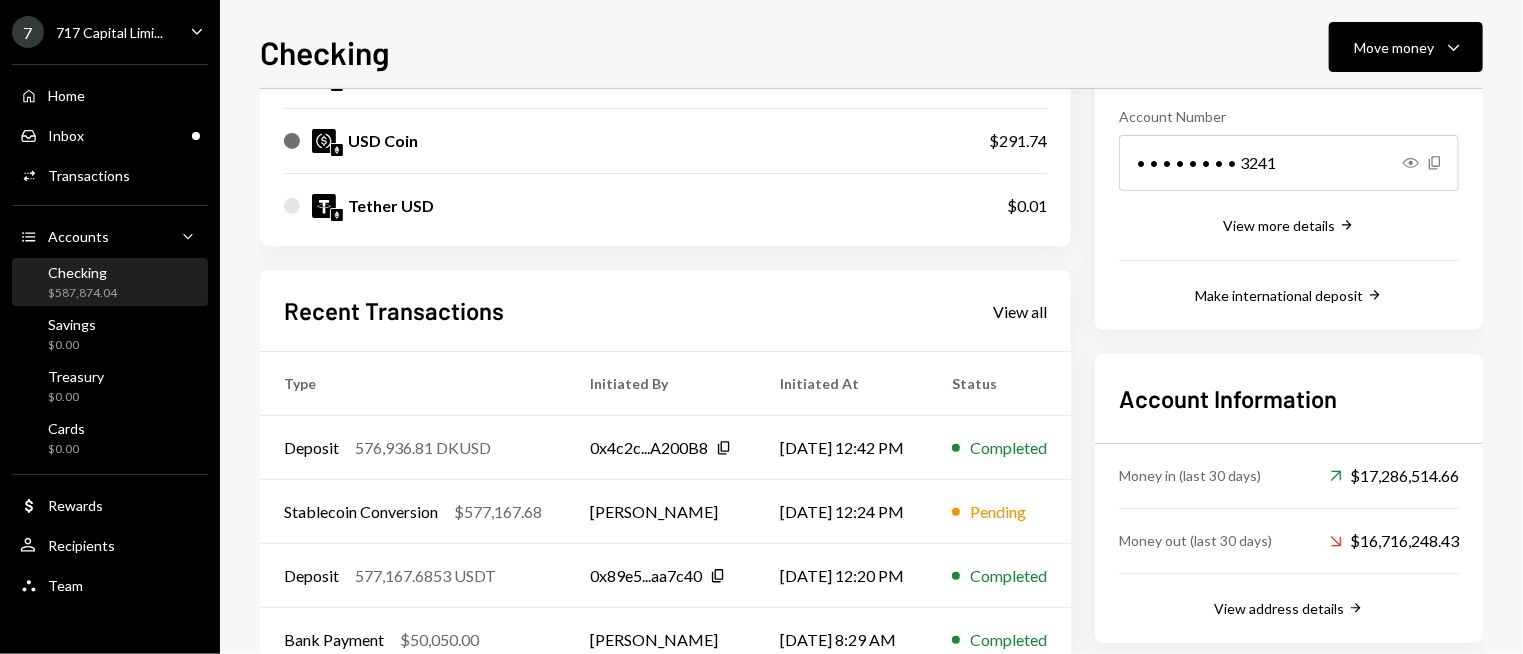 scroll, scrollTop: 0, scrollLeft: 0, axis: both 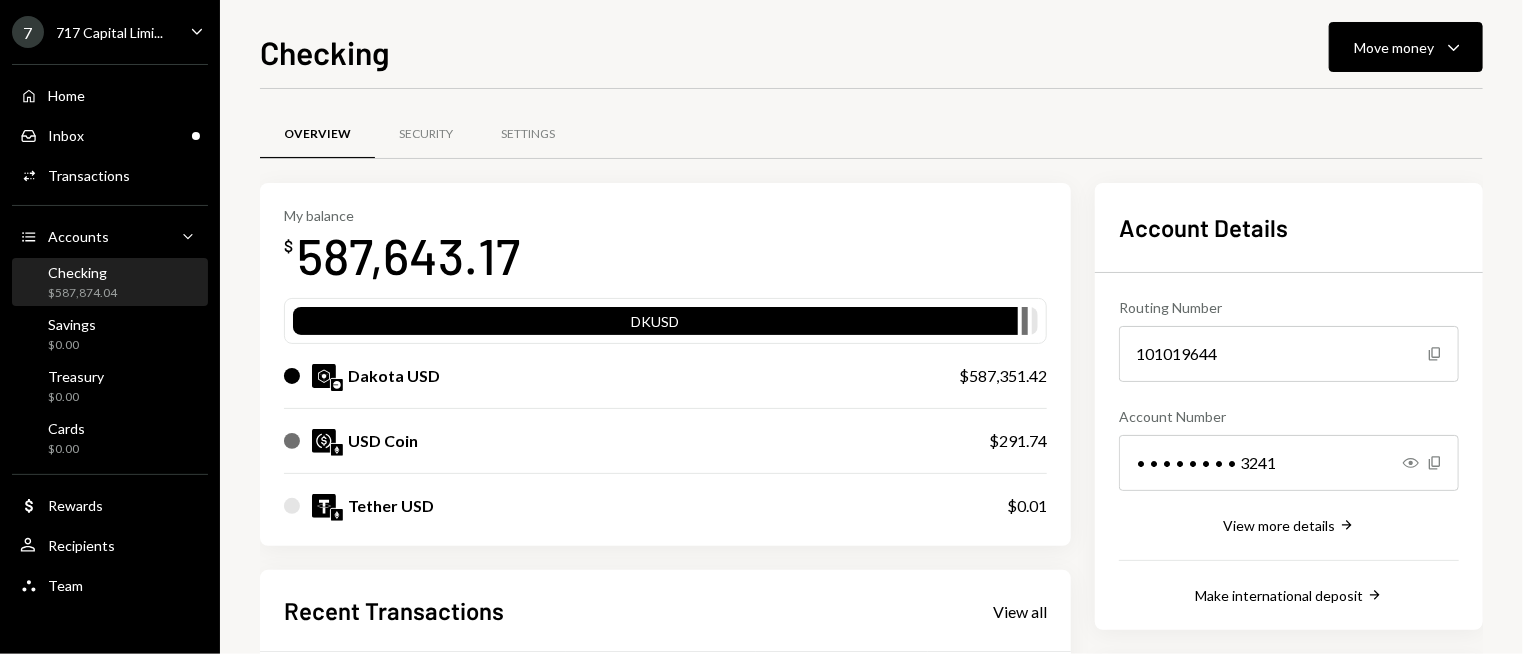 click on "Overview Security Settings" at bounding box center [871, 146] 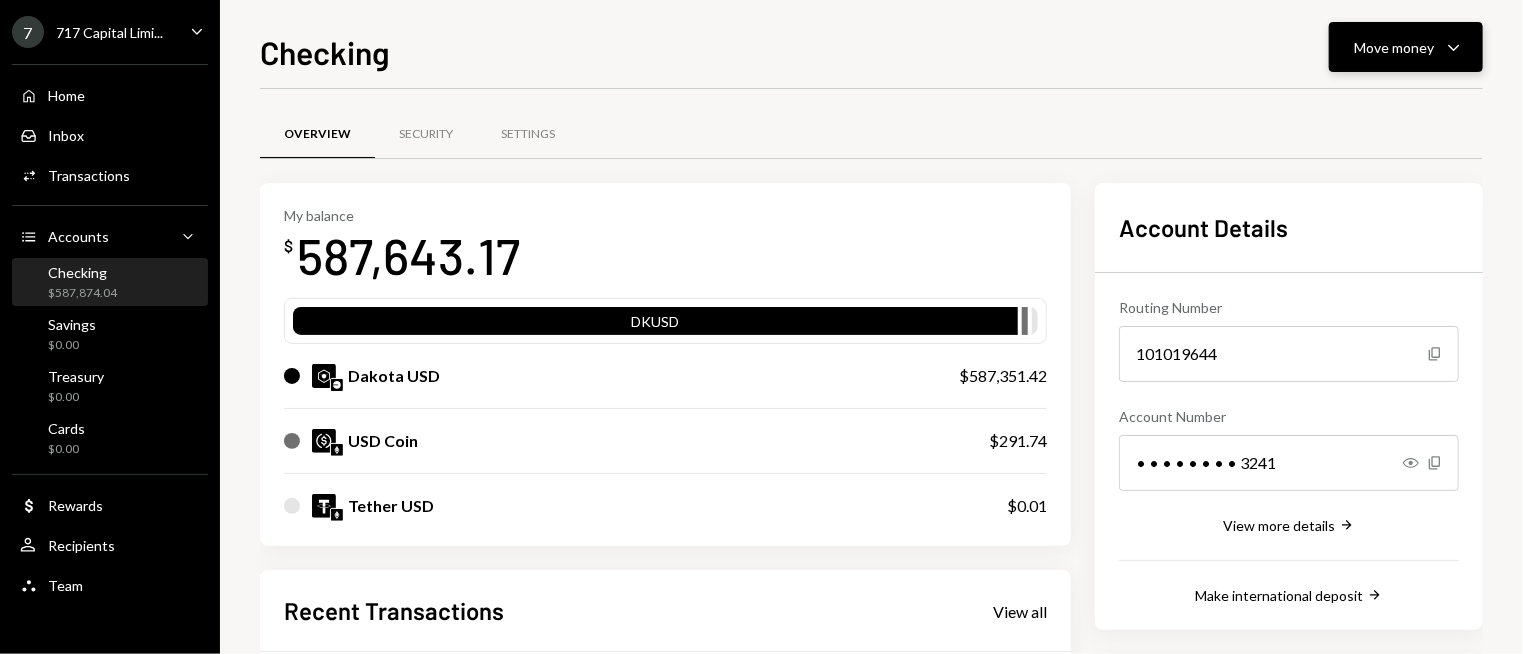 click on "Move money" at bounding box center (1394, 47) 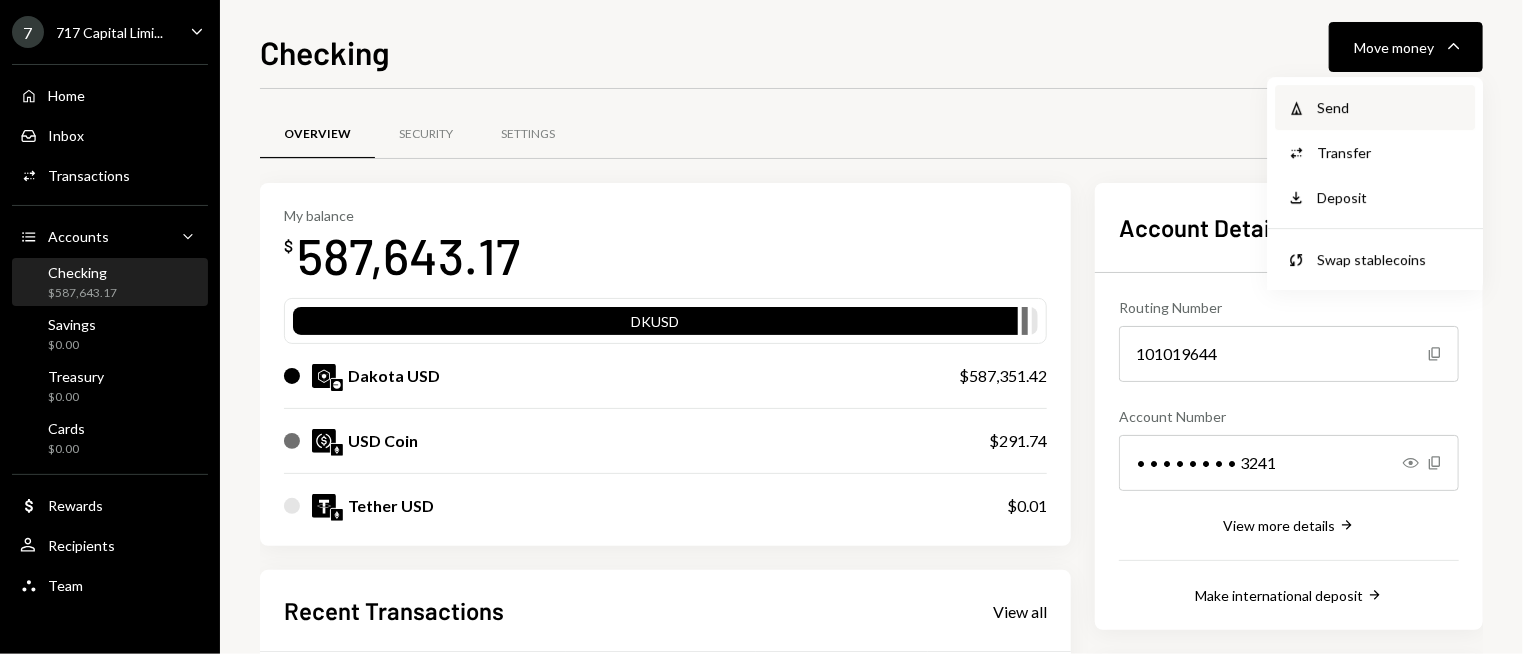 click on "Withdraw Send" at bounding box center (1375, 107) 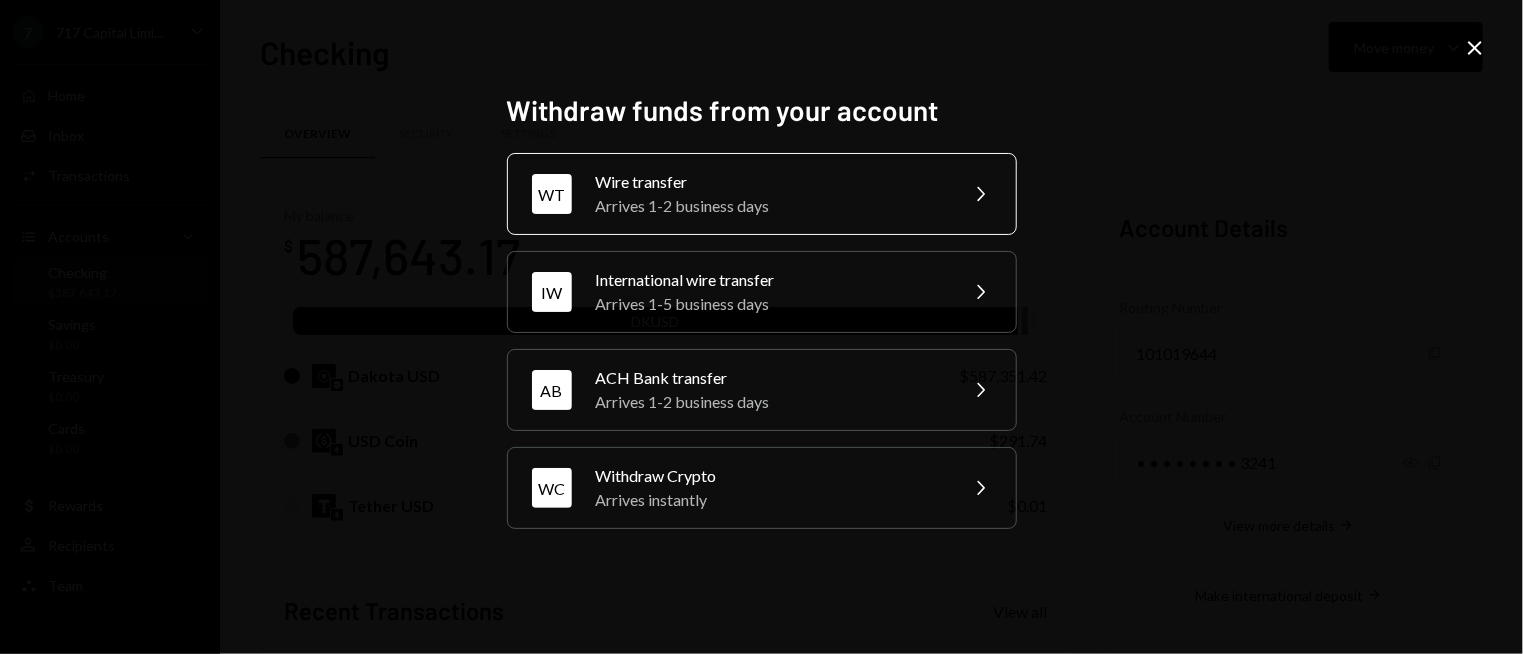 click on "Arrives 1-2 business days" at bounding box center (770, 206) 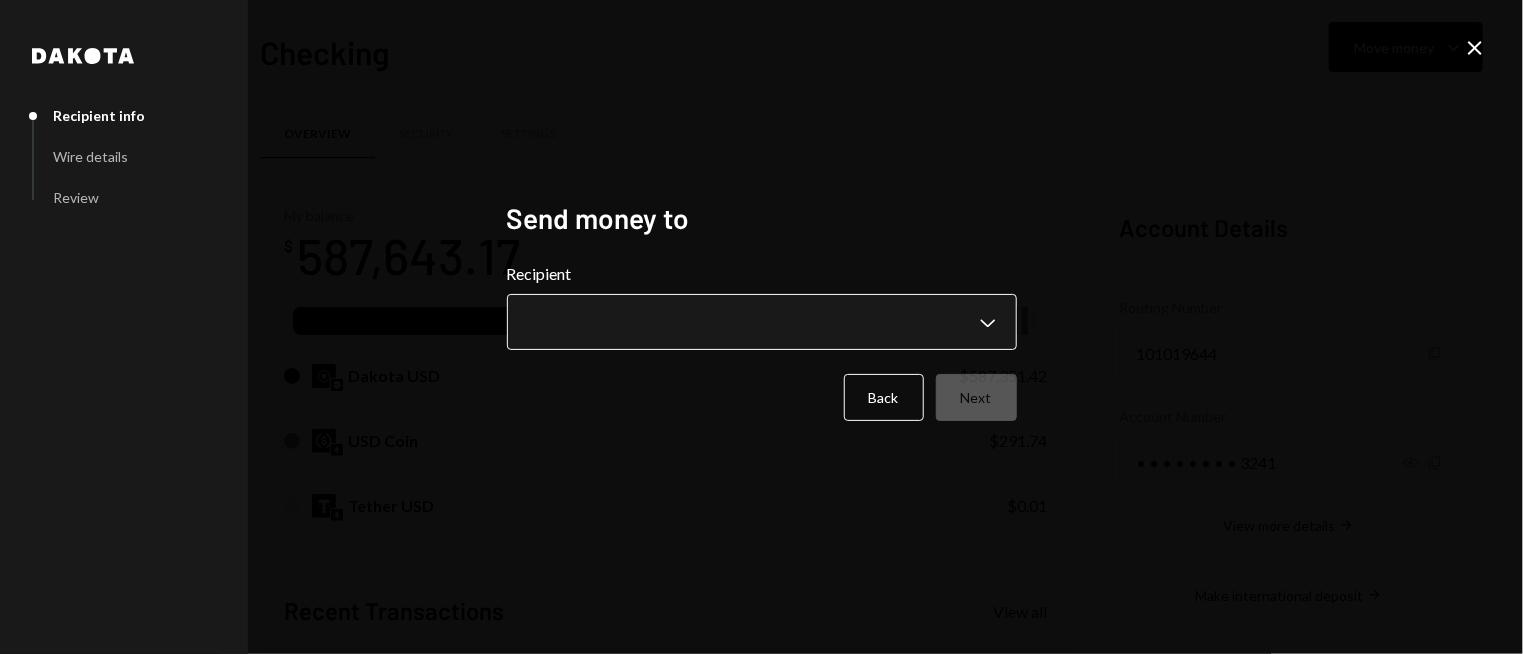 click on "7 717 Capital Limi... Caret Down Home Home Inbox Inbox Activities Transactions Accounts Accounts Caret Down Checking $587,643.17 Savings $0.00 Treasury $0.00 Cards $0.00 Dollar Rewards User Recipients Team Team Checking Move money Caret Down Overview Security Settings My balance $ 587,643.17 DKUSD Dakota USD $587,351.42 USD Coin $291.74 Tether USD $0.01 Recent Transactions View all Type Initiated By Initiated At Status Deposit 576,936.81  DKUSD 0x4c2c...A200B8 Copy 07/02/25 12:42 PM Completed Stablecoin Conversion $577,167.68 Ryan Noonan 07/02/25 12:24 PM Pending Deposit 577,167.6853  USDT 0x89e5...aa7c40 Copy 07/02/25 12:20 PM Completed Bank Payment $50,050.00 Ryan Noonan 07/02/25 8:29 AM Completed Bank Payment $126,326.20 Ryan Noonan 07/02/25 8:27 AM Completed Account Details Routing Number 101019644 Copy Account Number • • • • • • • •  3241 Show Copy View more details Right Arrow Make international deposit Right Arrow Account Information Money in (last 30 days) Up Right Arrow $17,286,514.66" at bounding box center [761, 327] 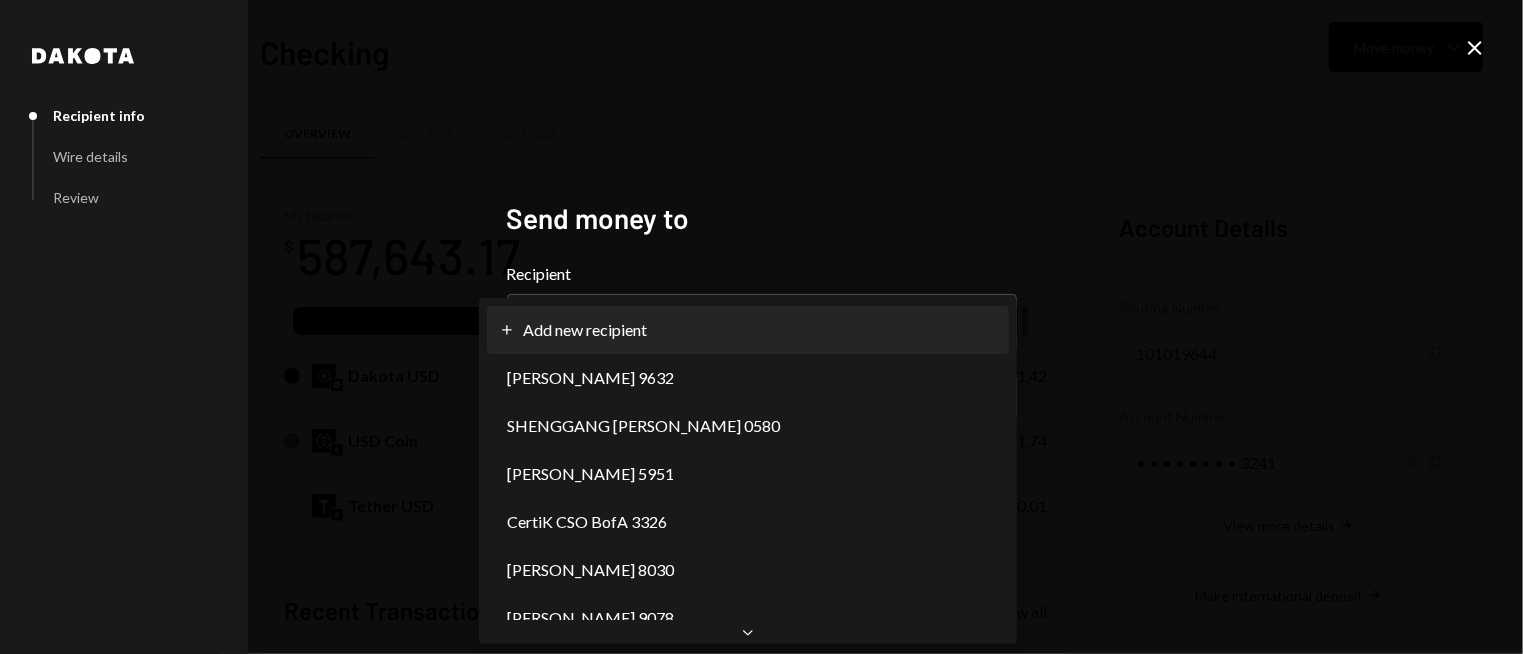 select on "**********" 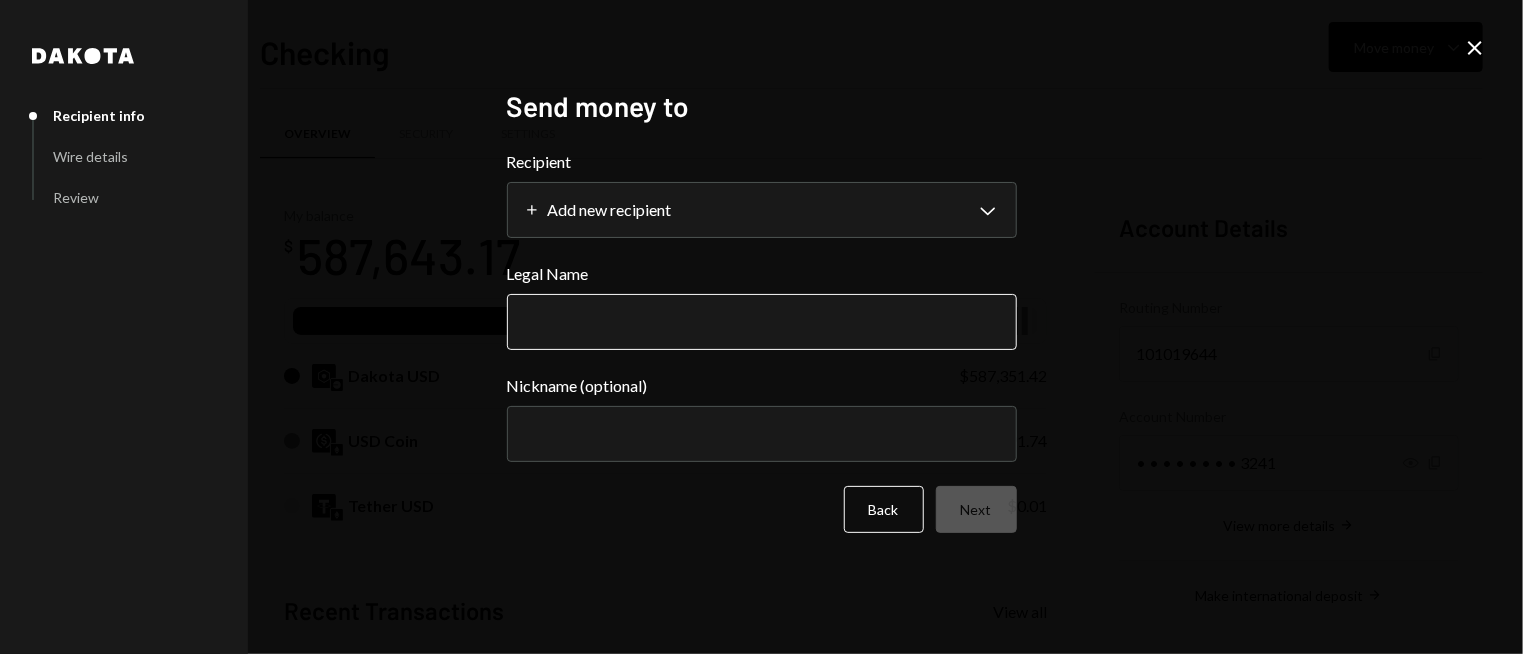 click on "Legal Name" at bounding box center [762, 322] 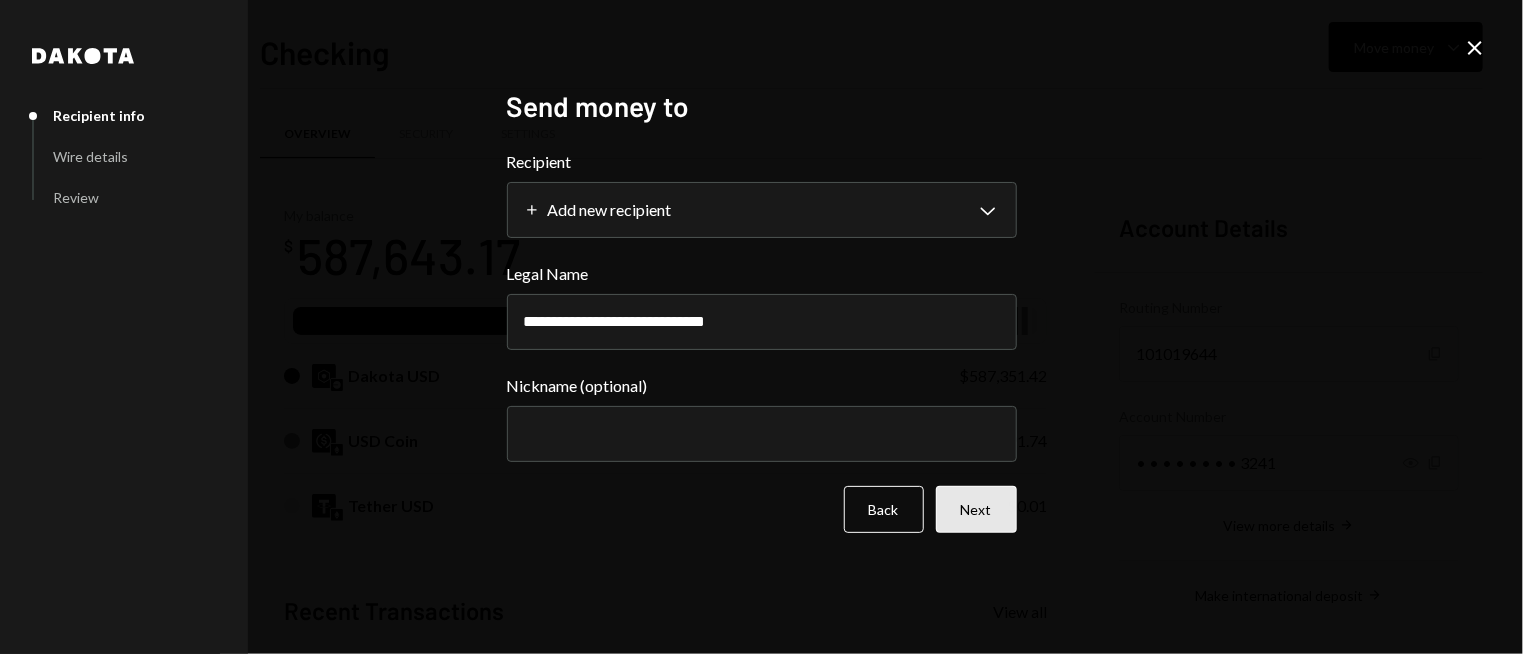type on "**********" 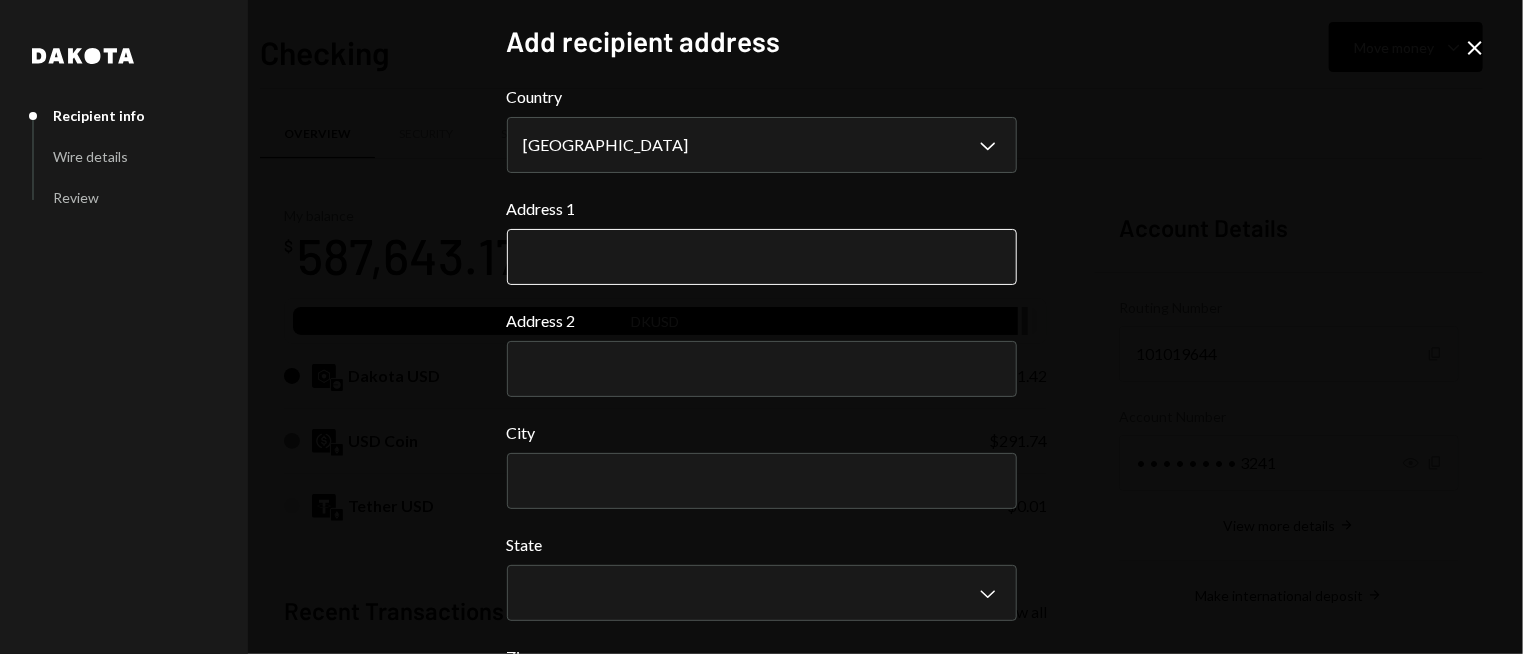 click on "Address 1" at bounding box center (762, 257) 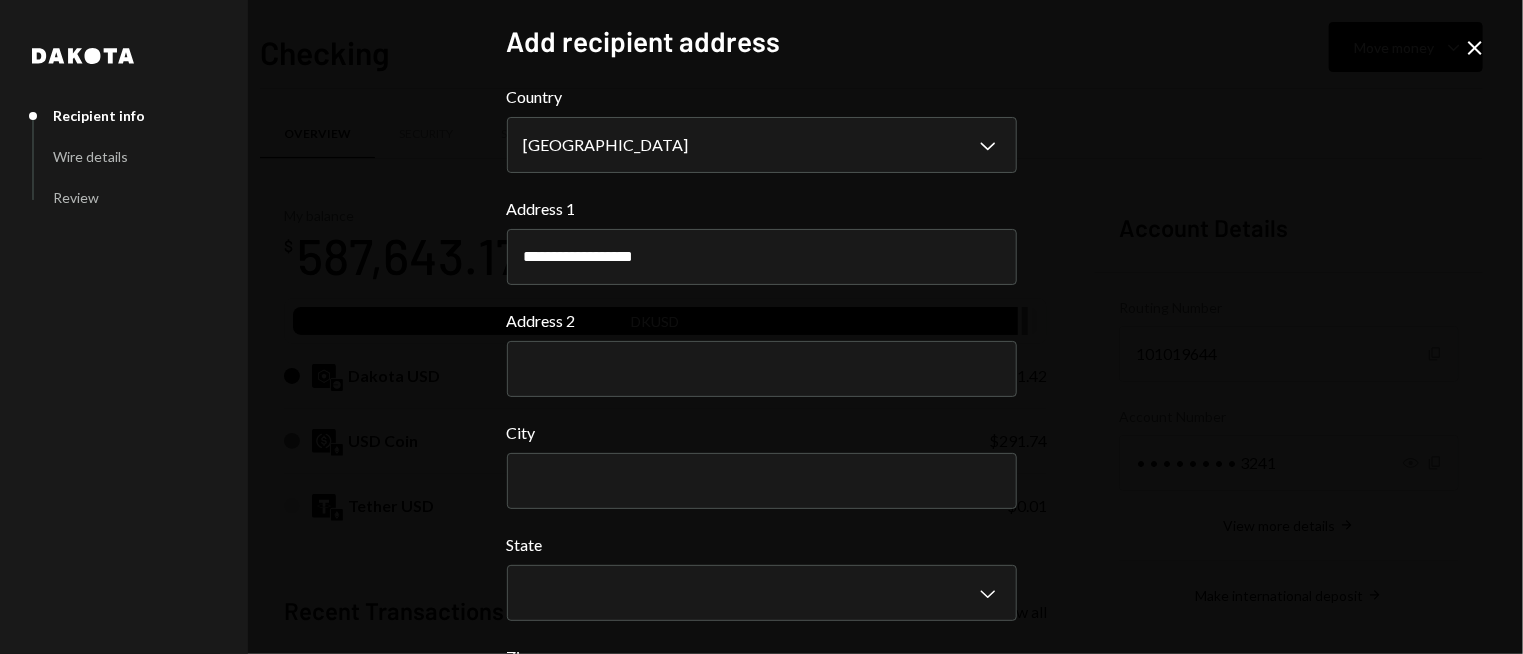type on "**********" 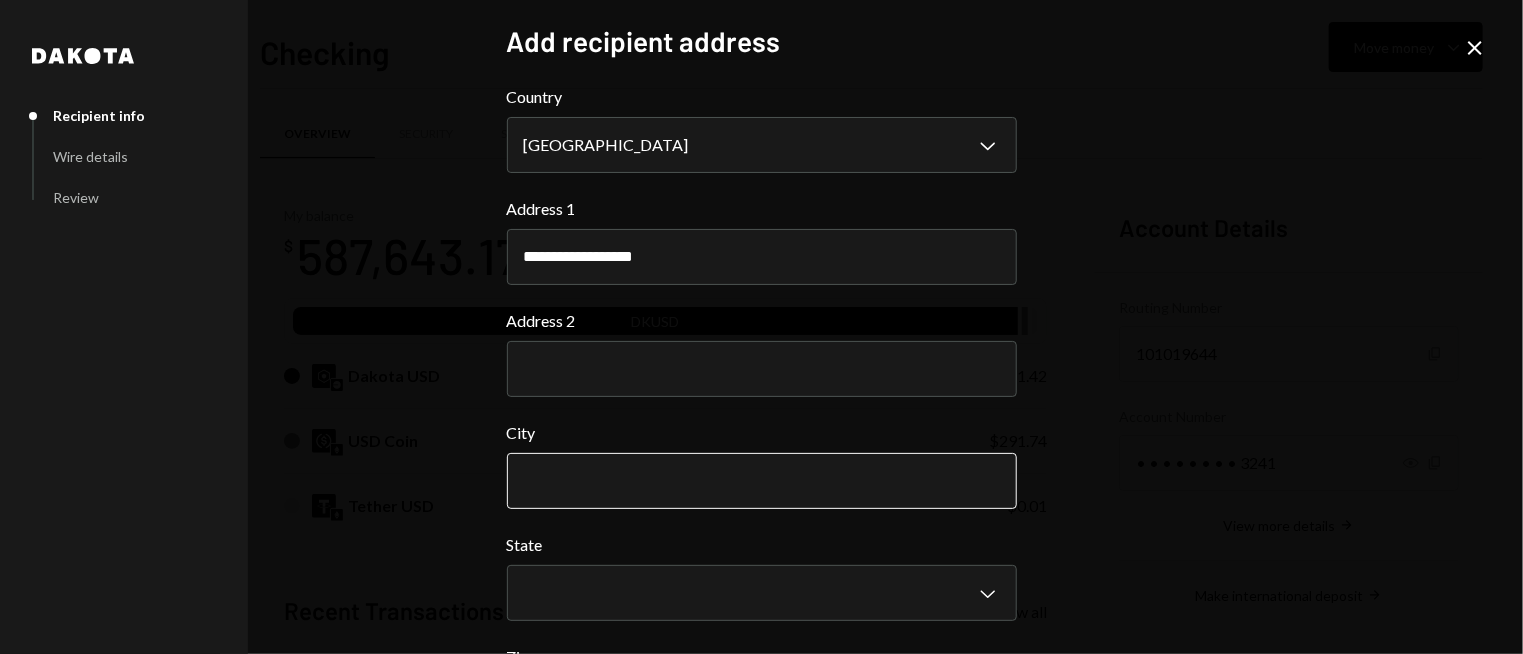 click on "City" at bounding box center [762, 481] 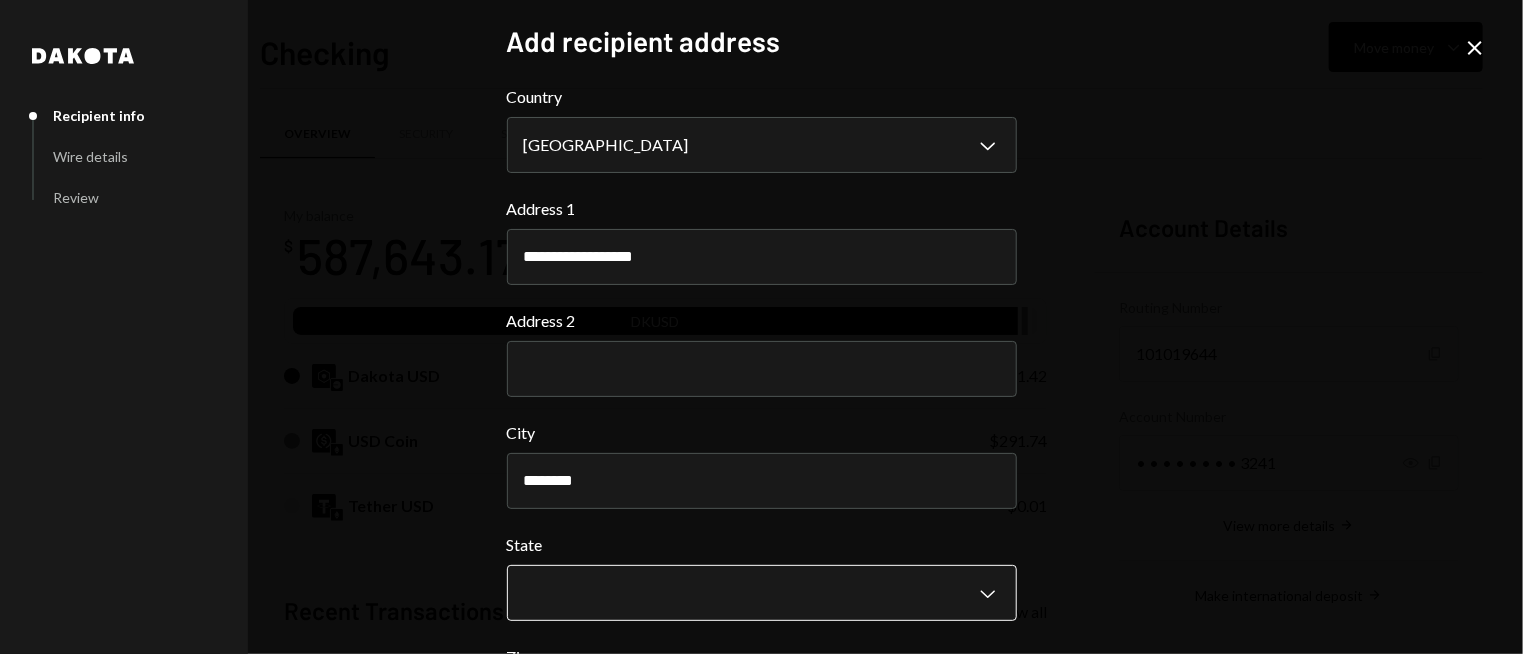 type on "********" 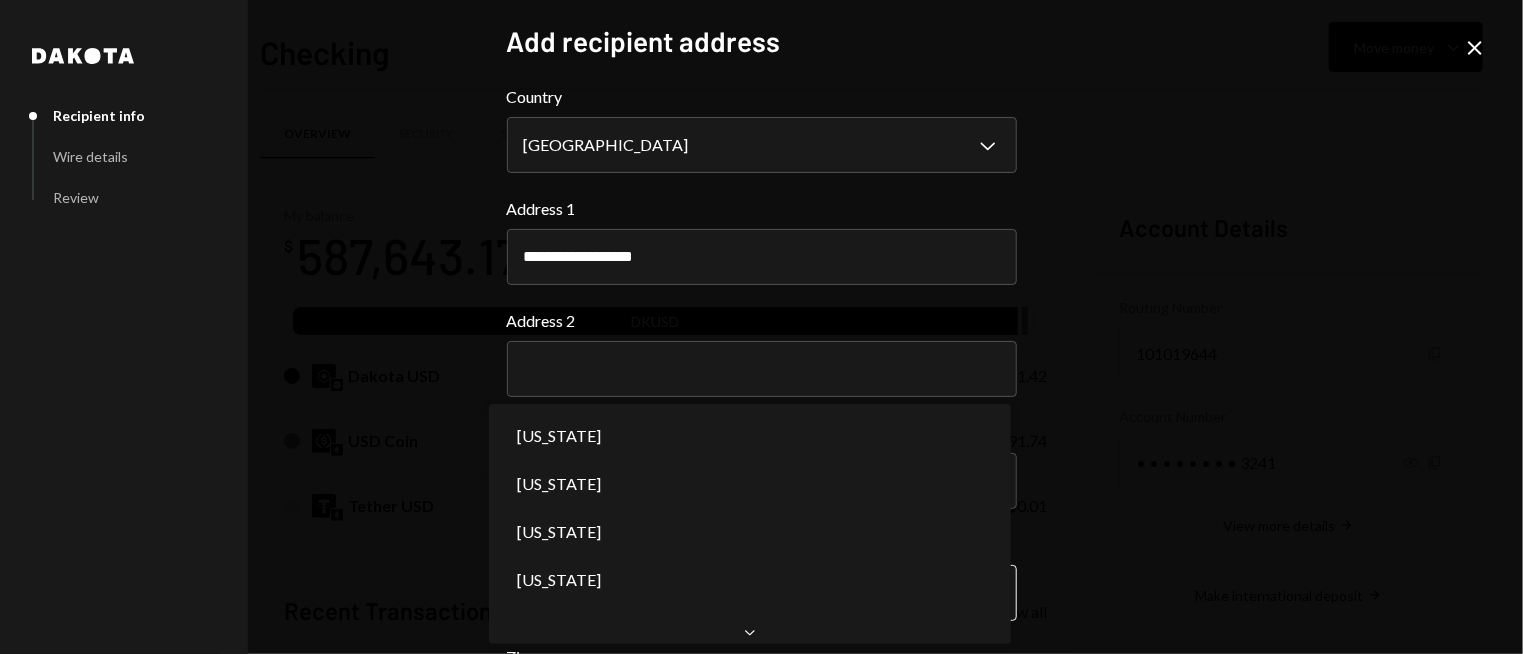 scroll, scrollTop: 0, scrollLeft: 0, axis: both 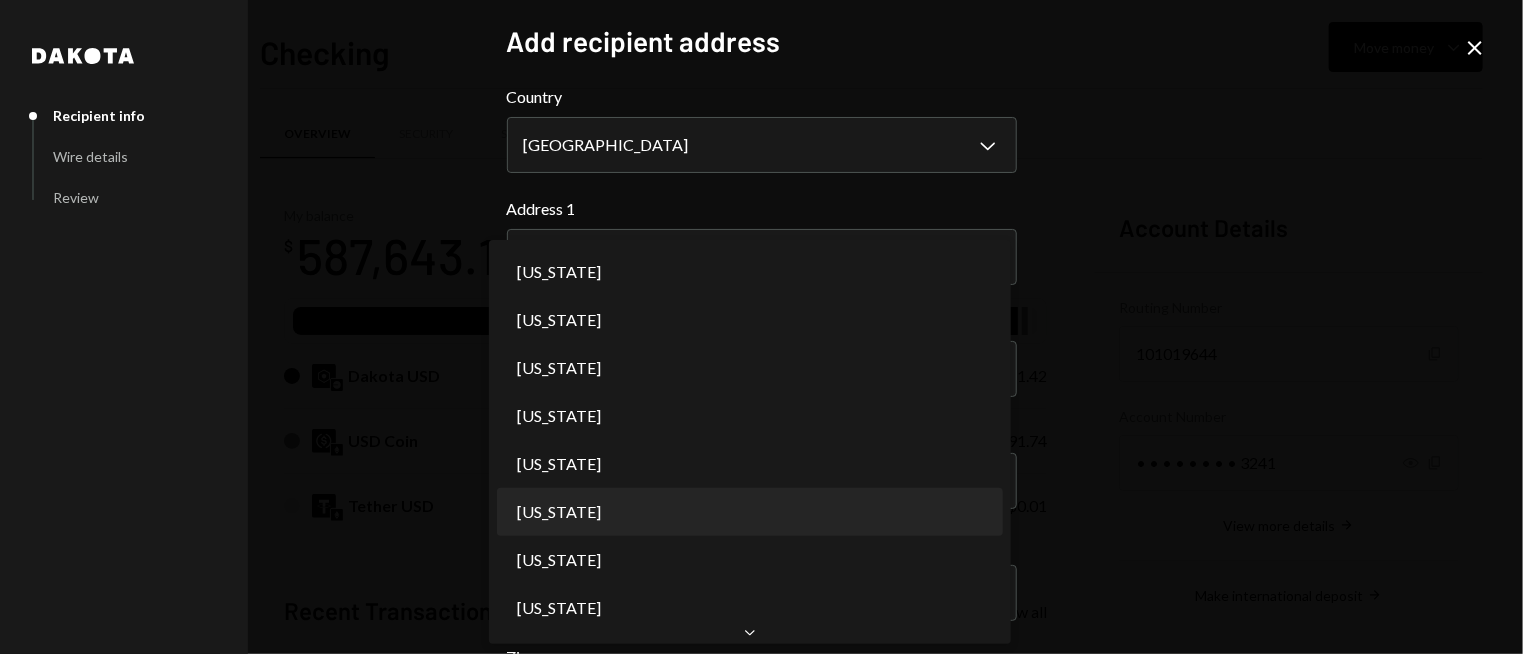 select on "**" 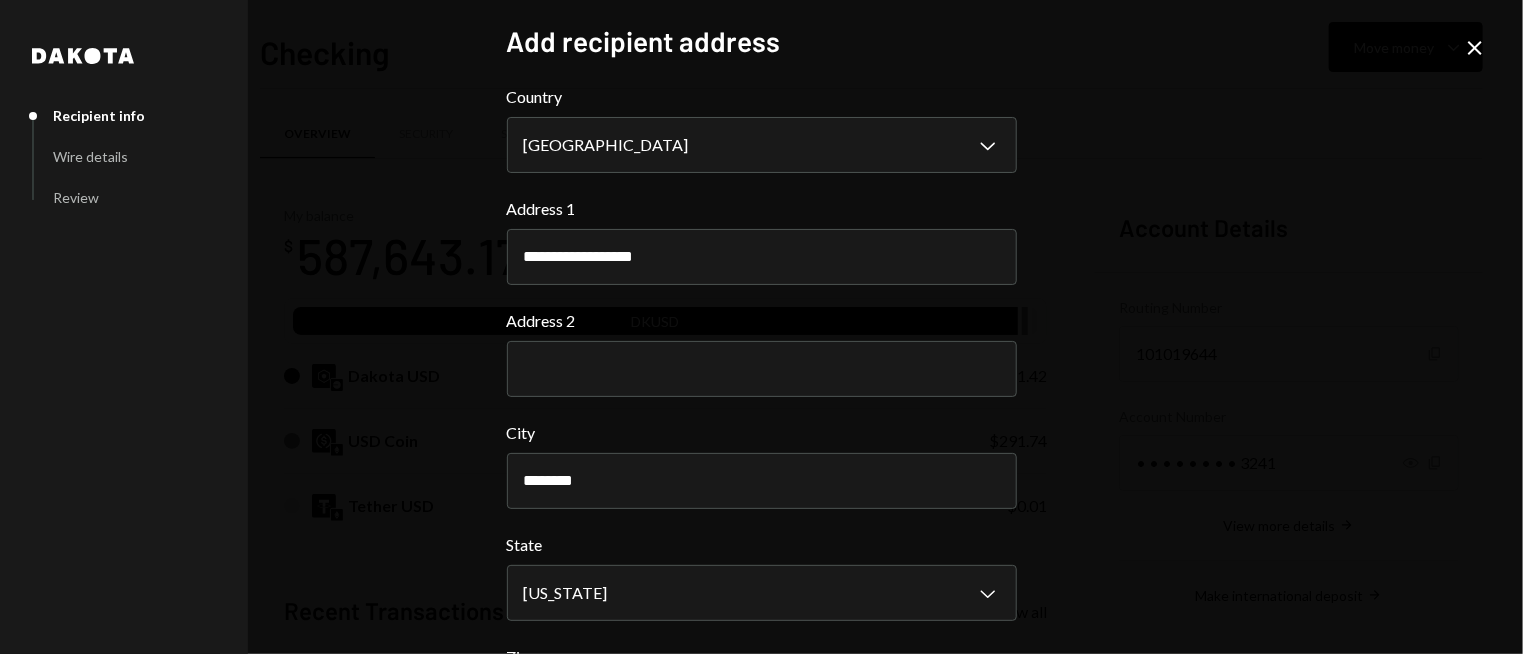 scroll, scrollTop: 100, scrollLeft: 0, axis: vertical 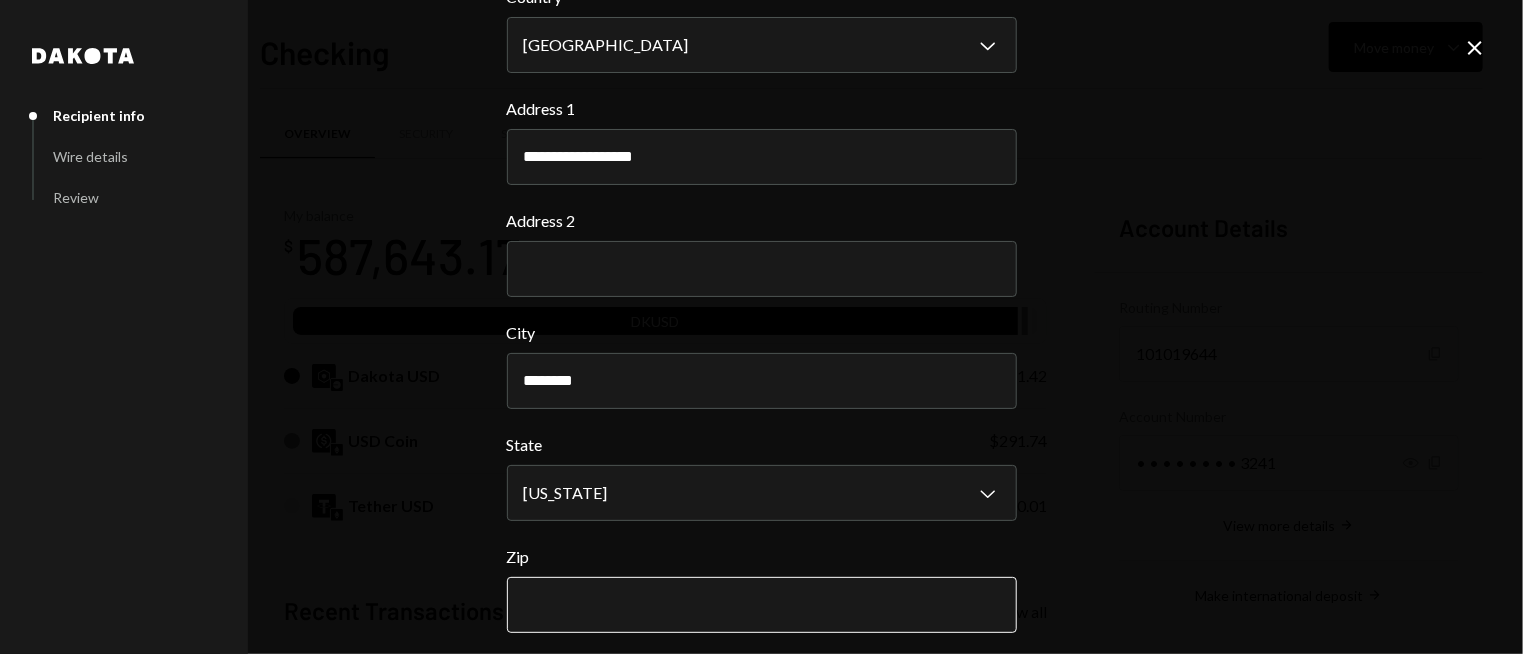 click on "Zip" at bounding box center [762, 605] 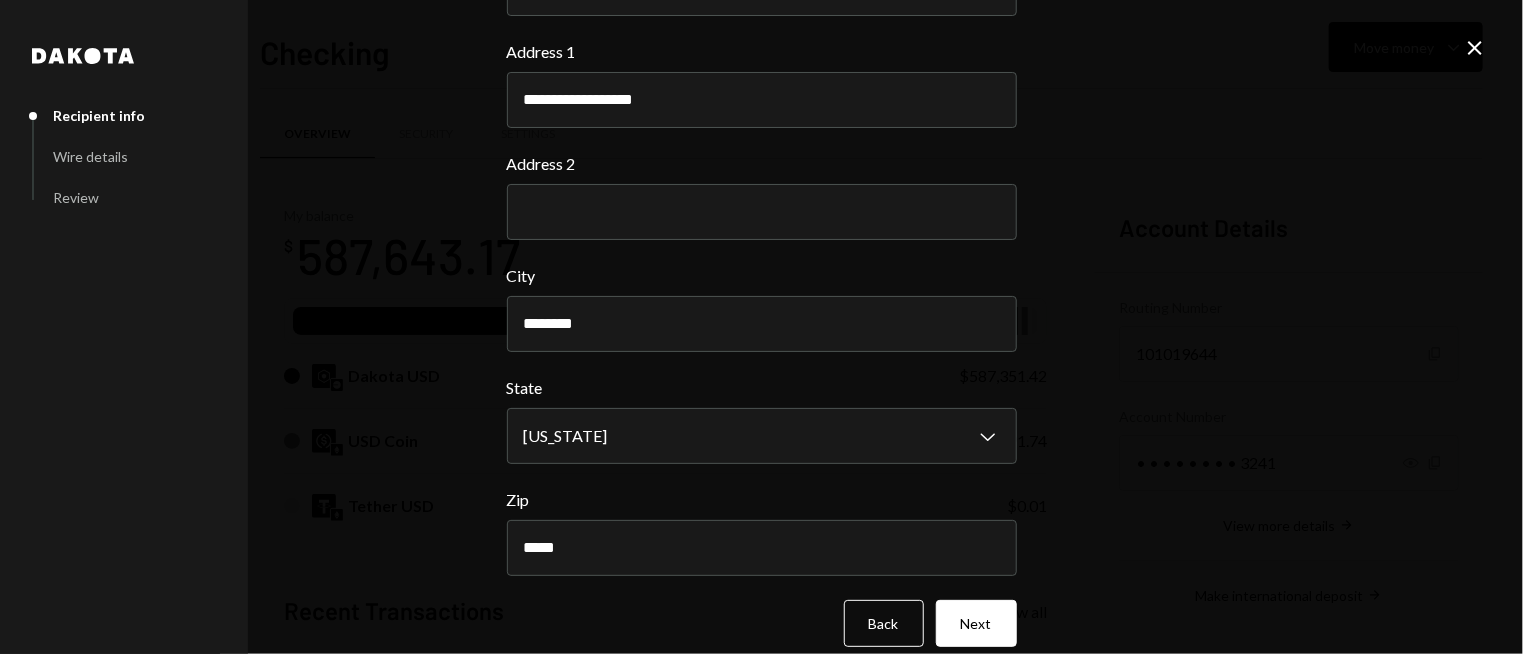 scroll, scrollTop: 180, scrollLeft: 0, axis: vertical 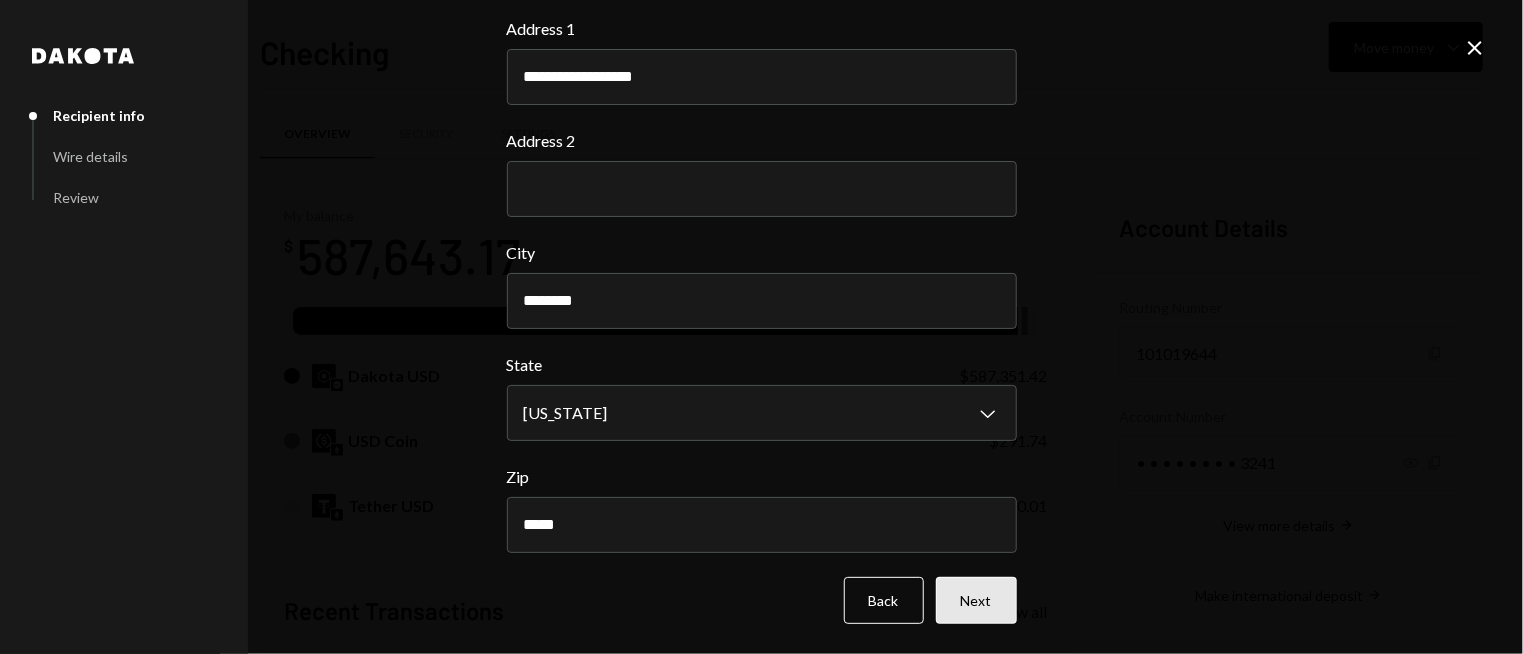 type on "*****" 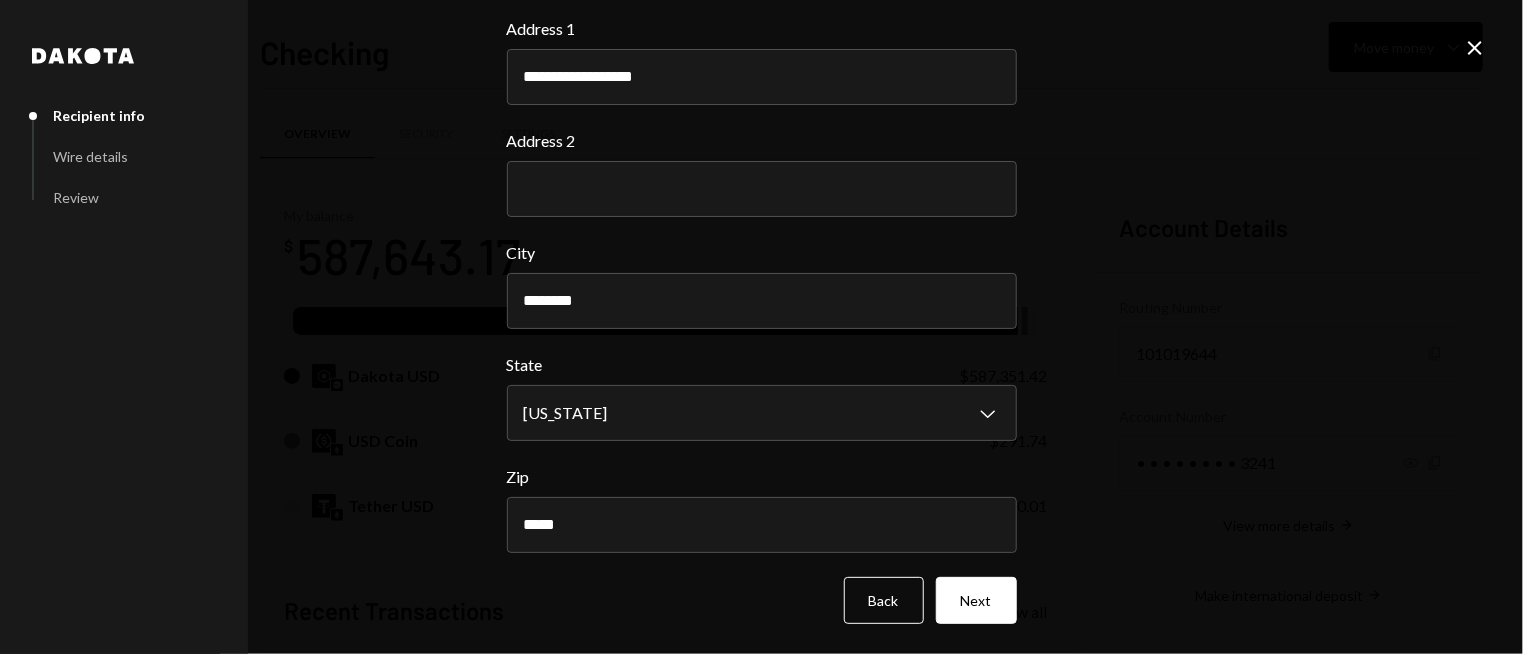 scroll, scrollTop: 0, scrollLeft: 0, axis: both 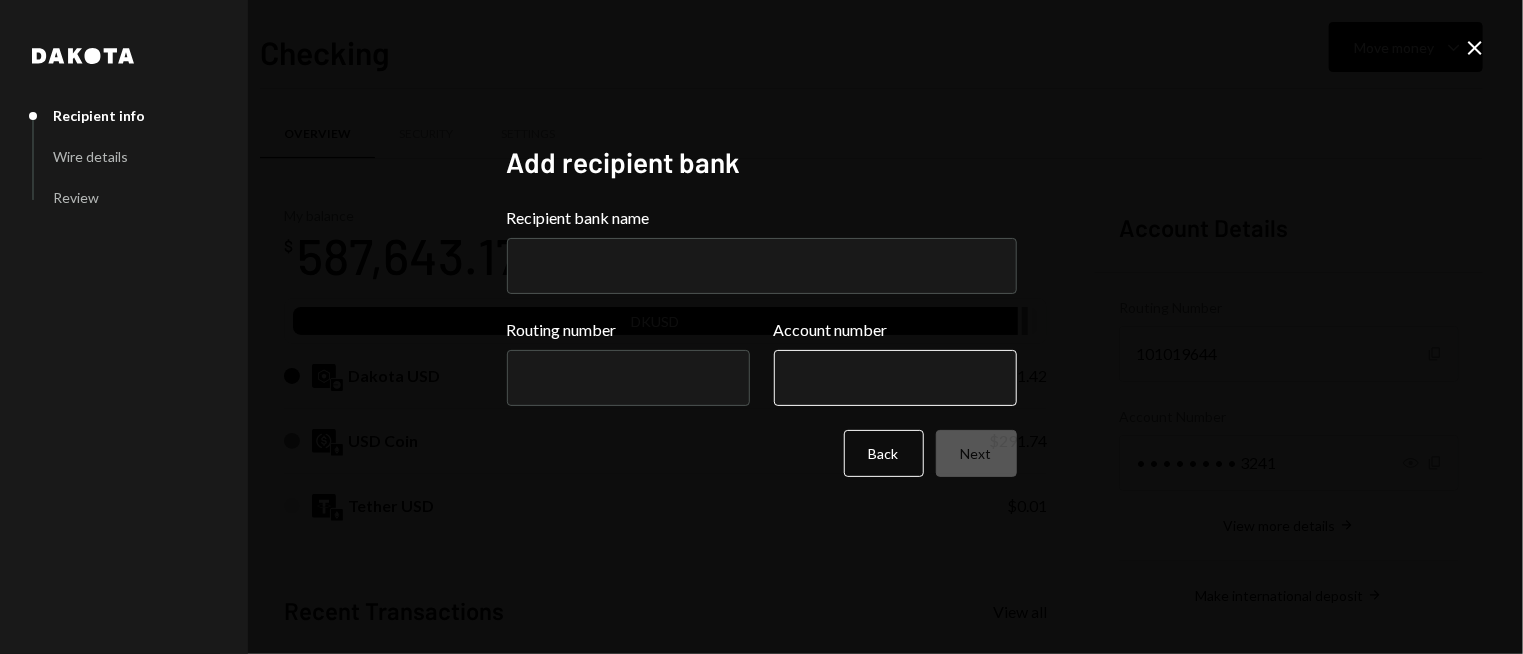 click on "Account number" at bounding box center [895, 378] 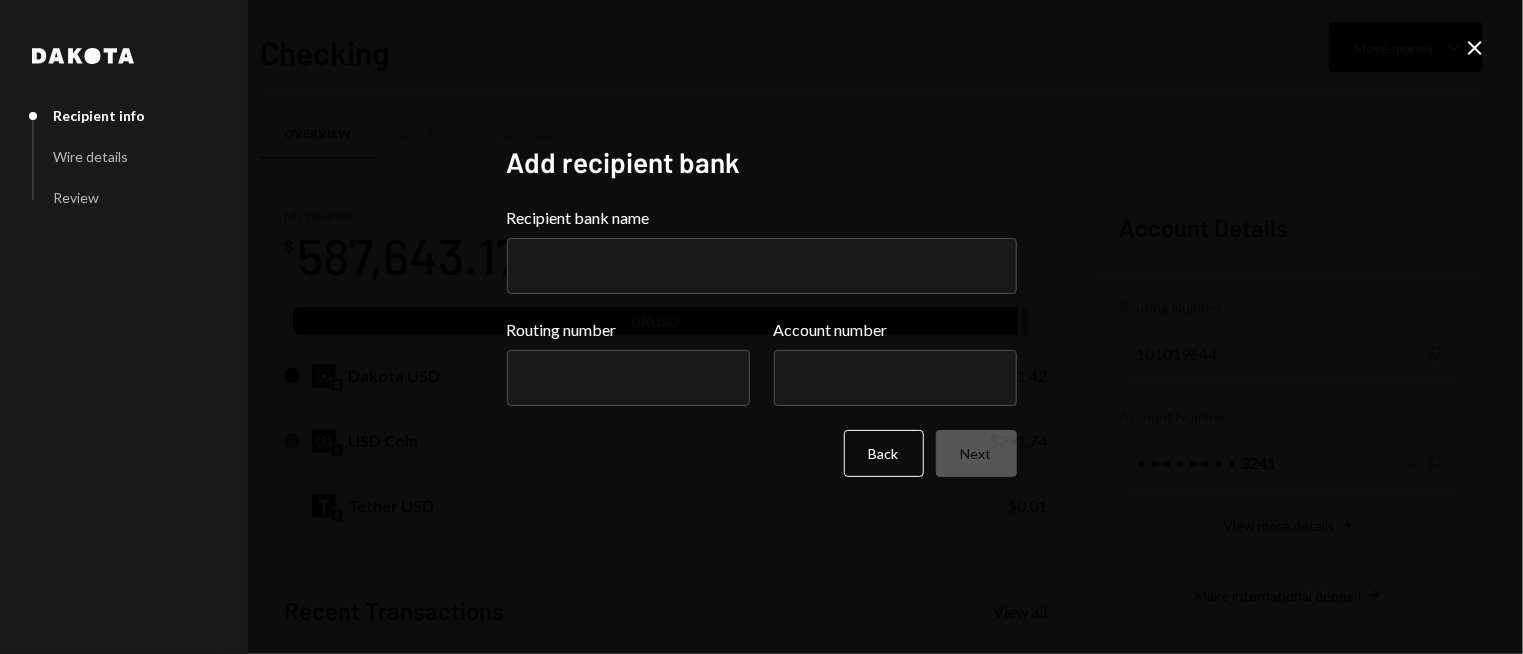 paste on "**********" 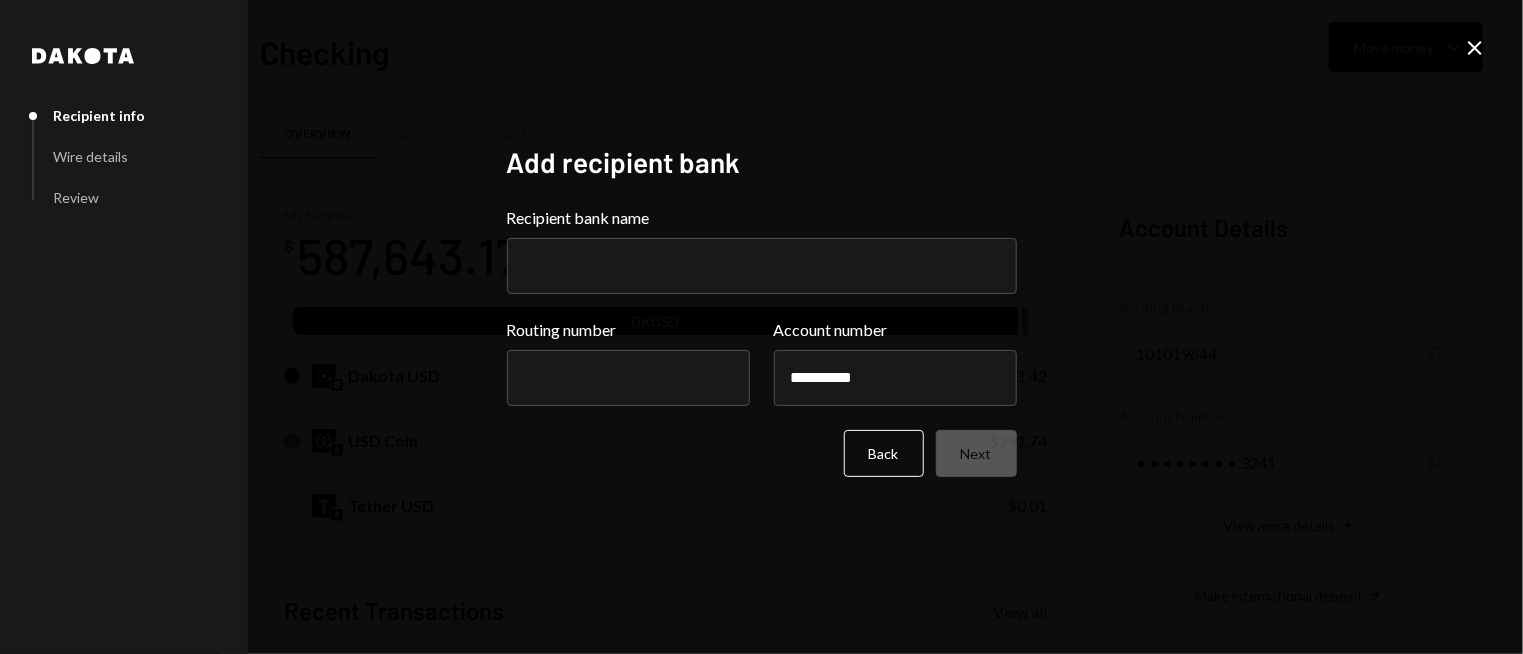 type on "**********" 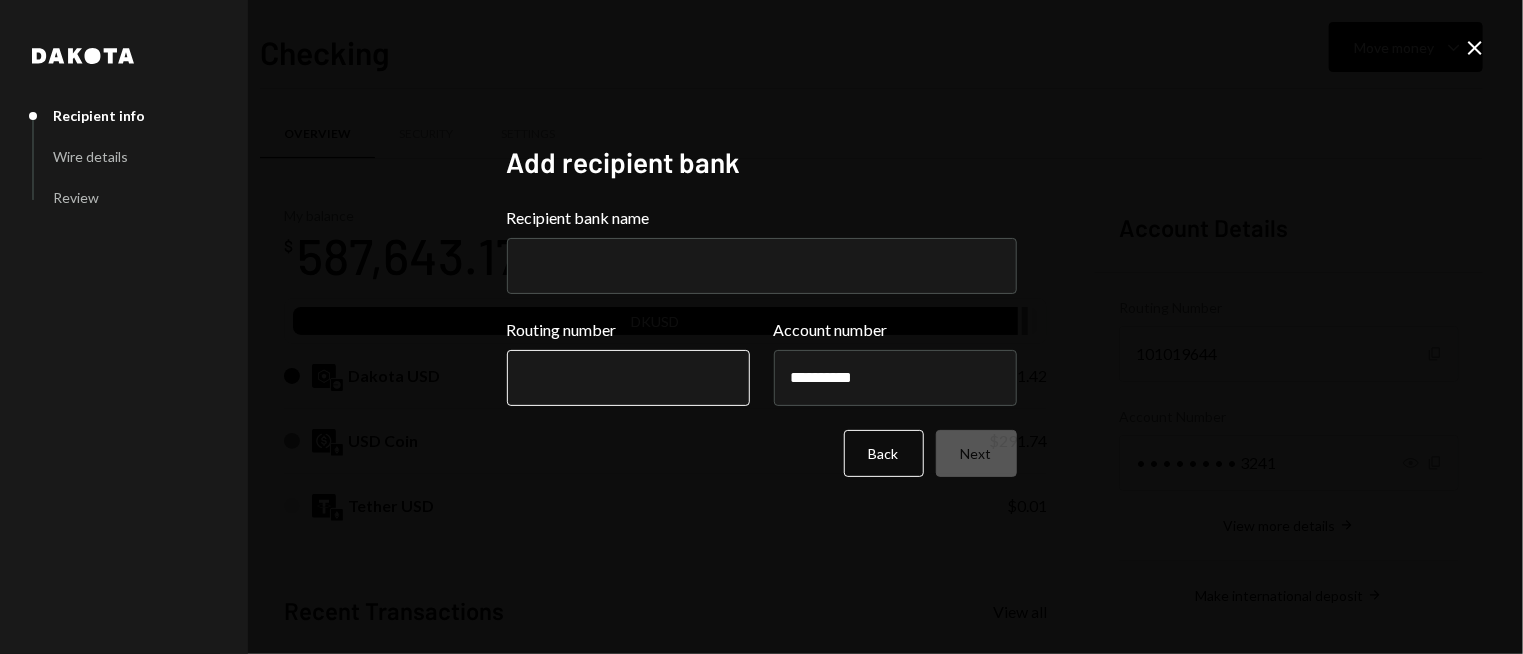click on "Routing number" at bounding box center (628, 378) 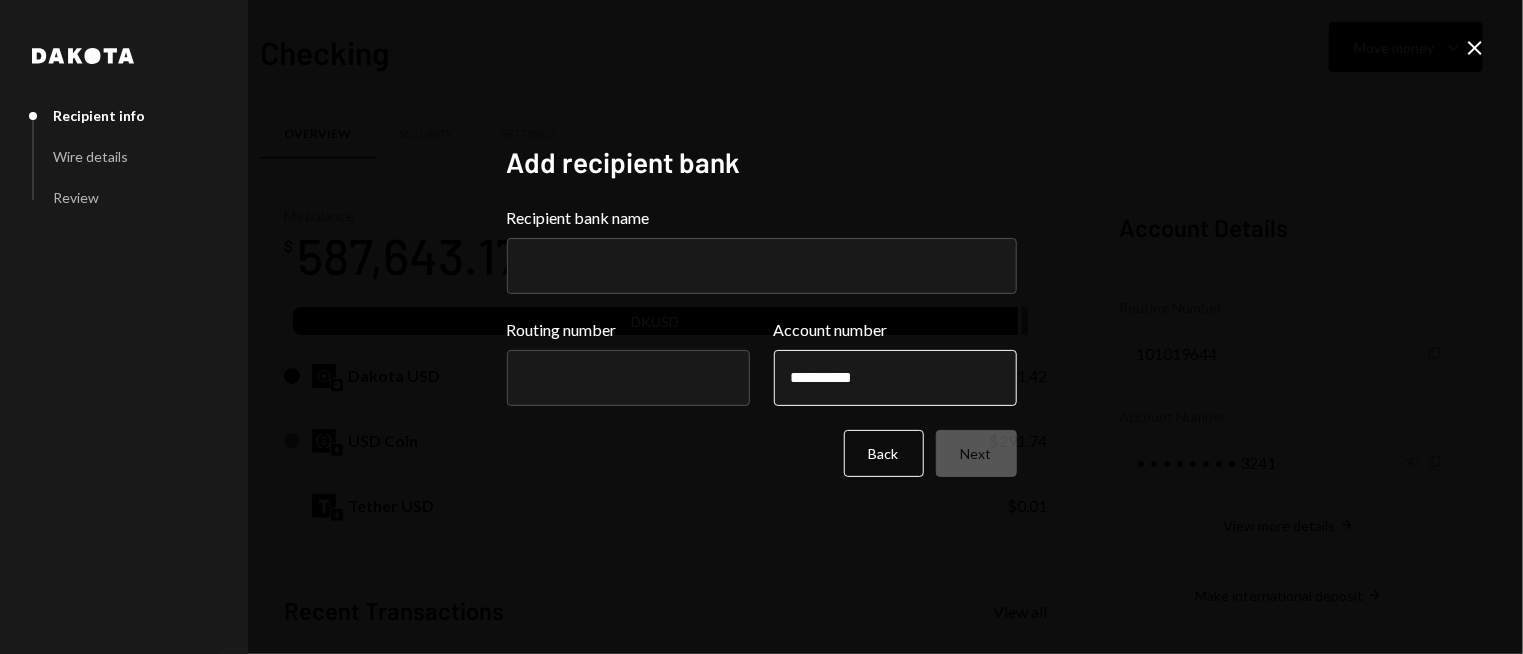 paste on "*********" 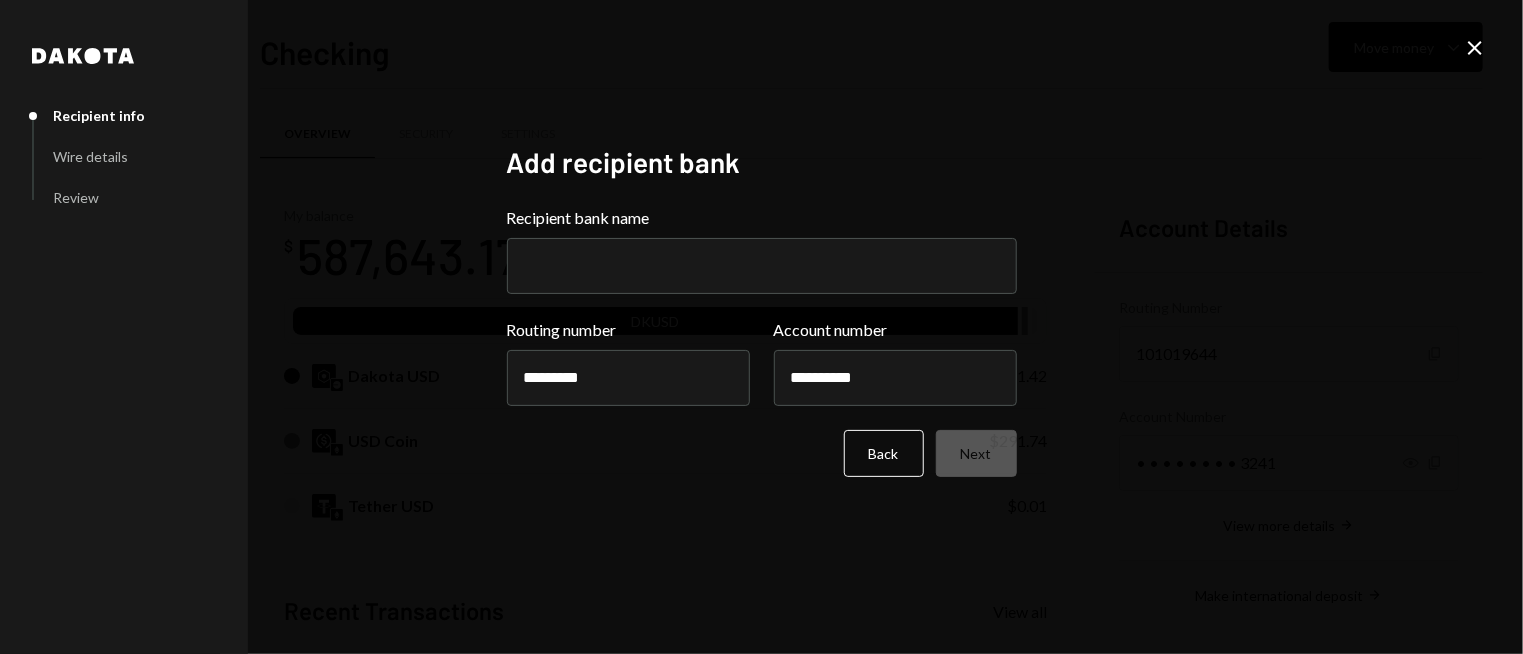 type on "*********" 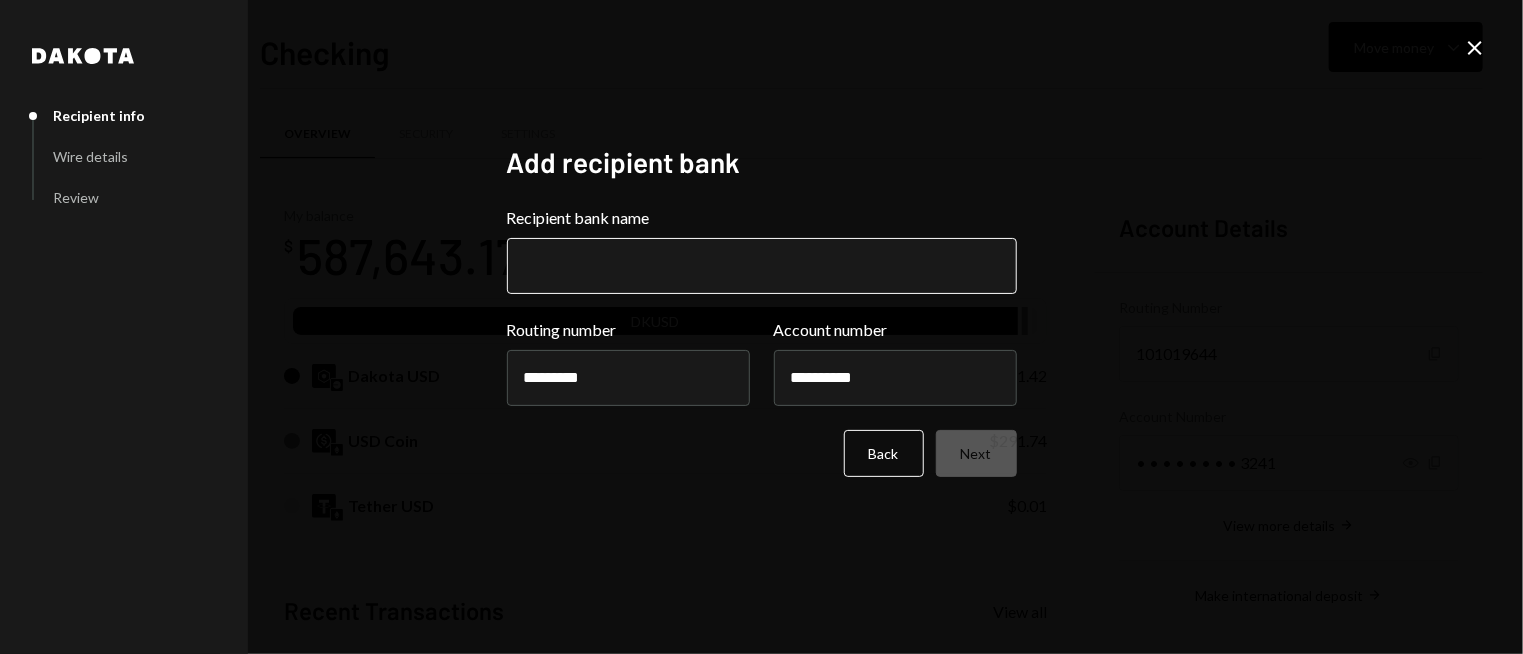 click on "Recipient bank name" at bounding box center (762, 266) 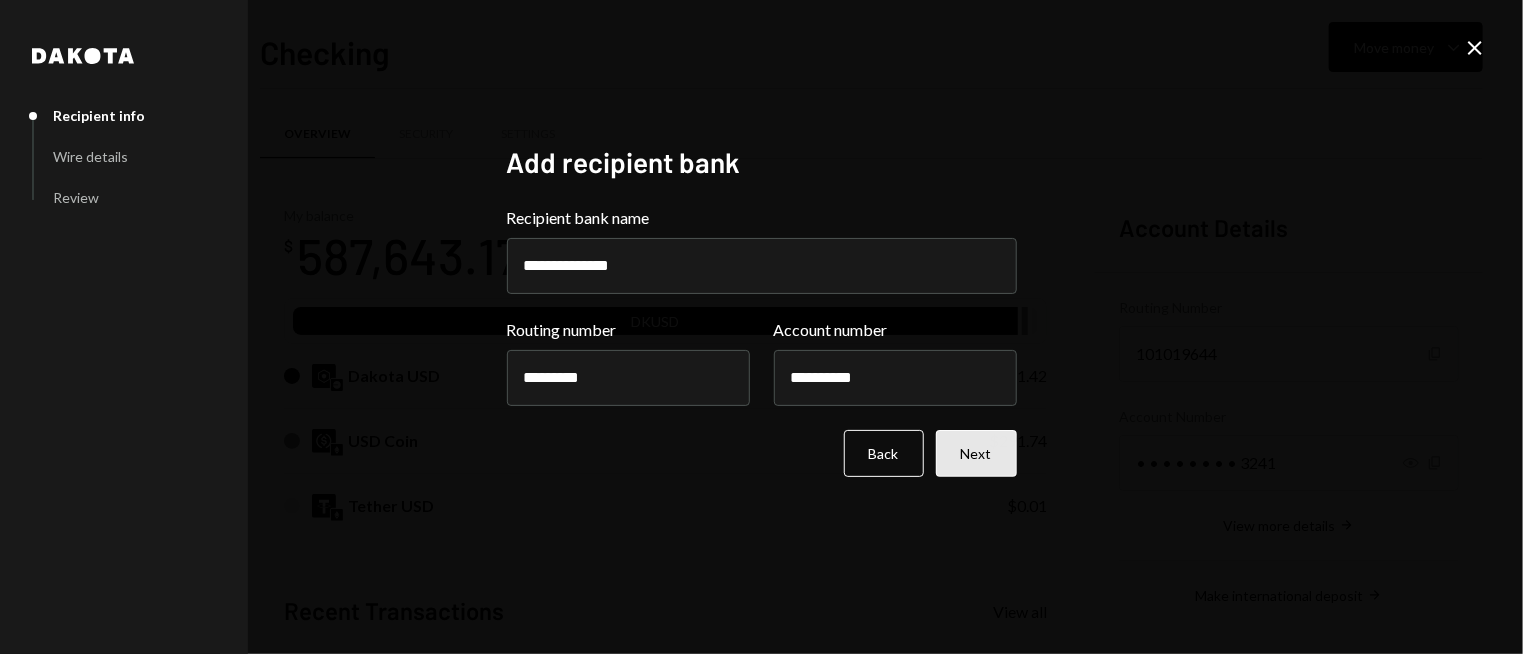 type on "**********" 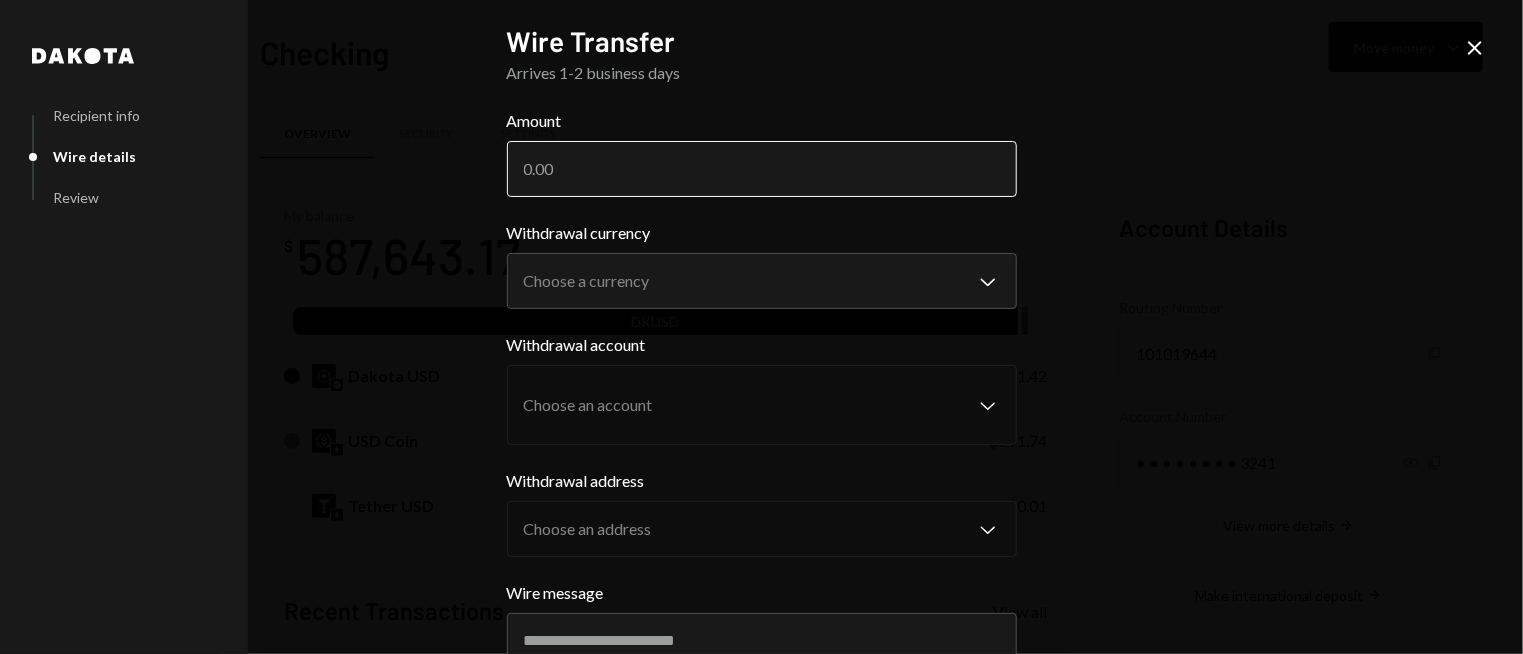 click on "Amount" at bounding box center [762, 169] 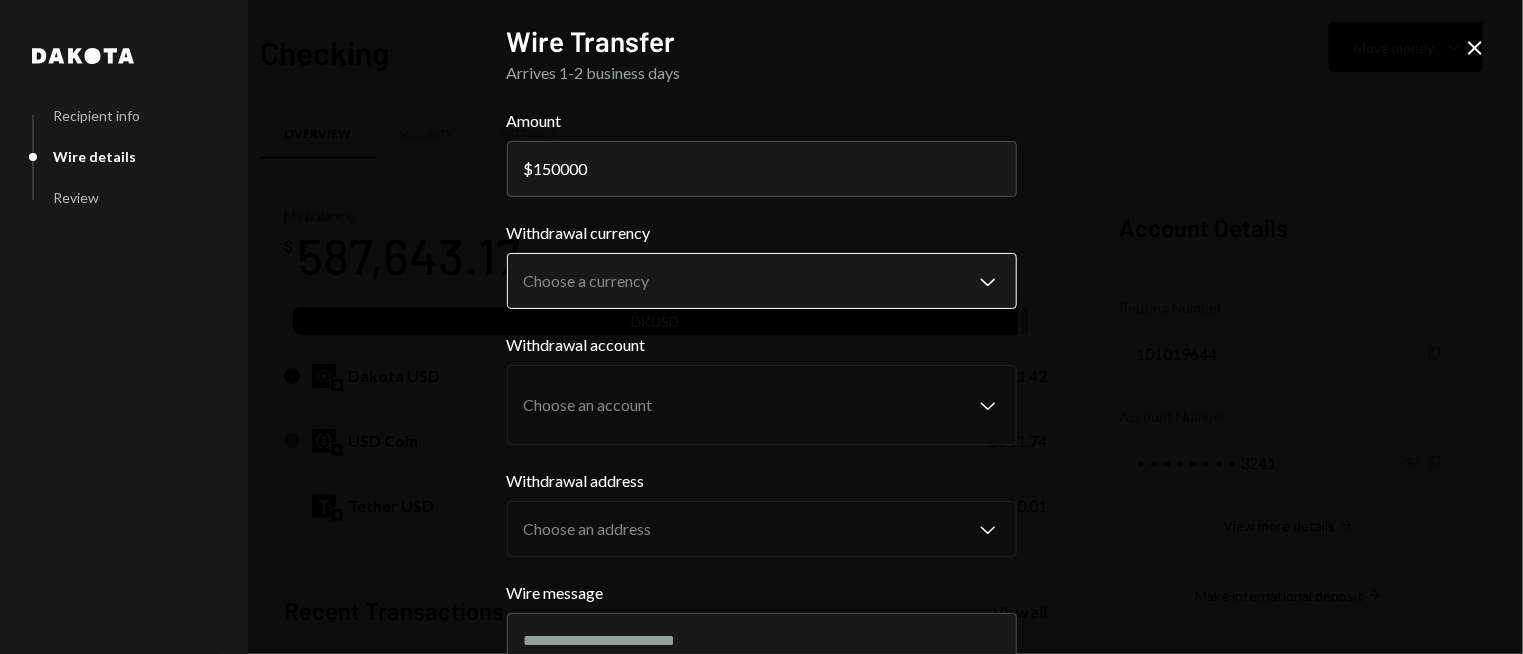 type on "150000" 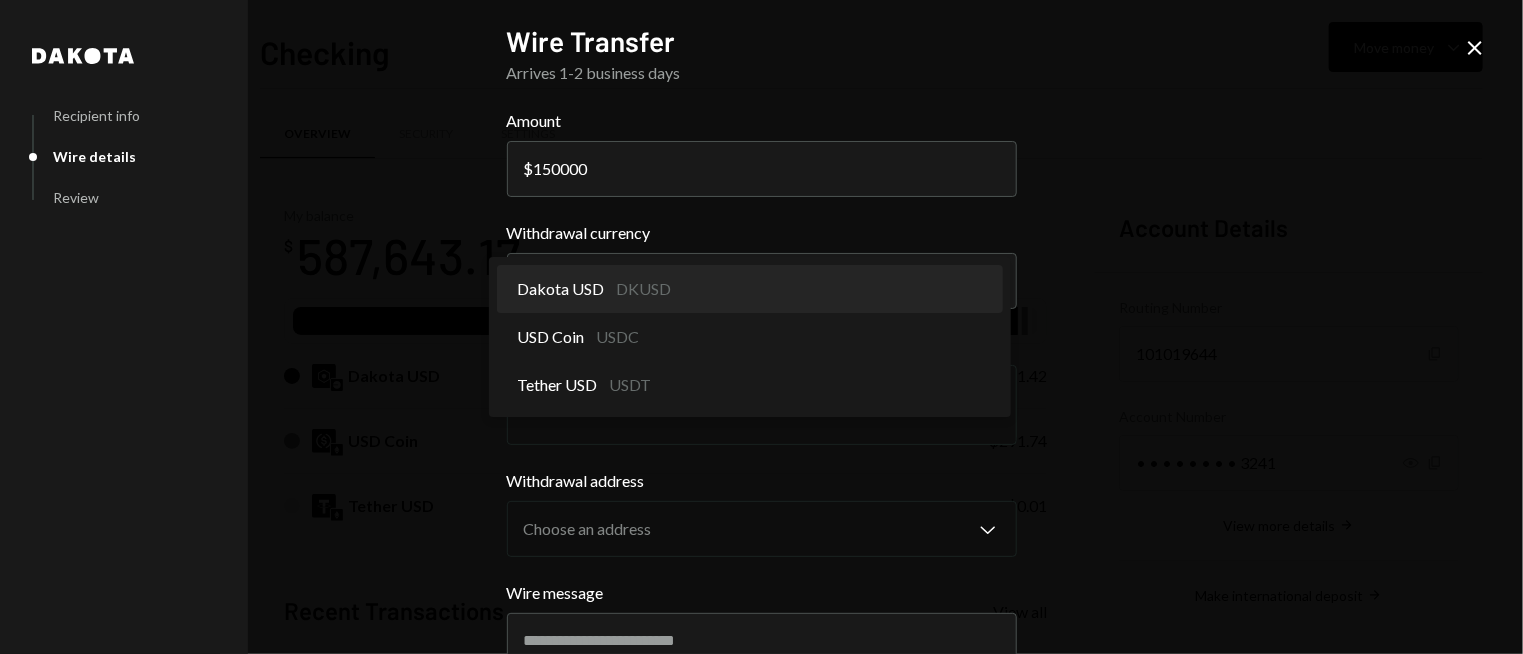 select on "*****" 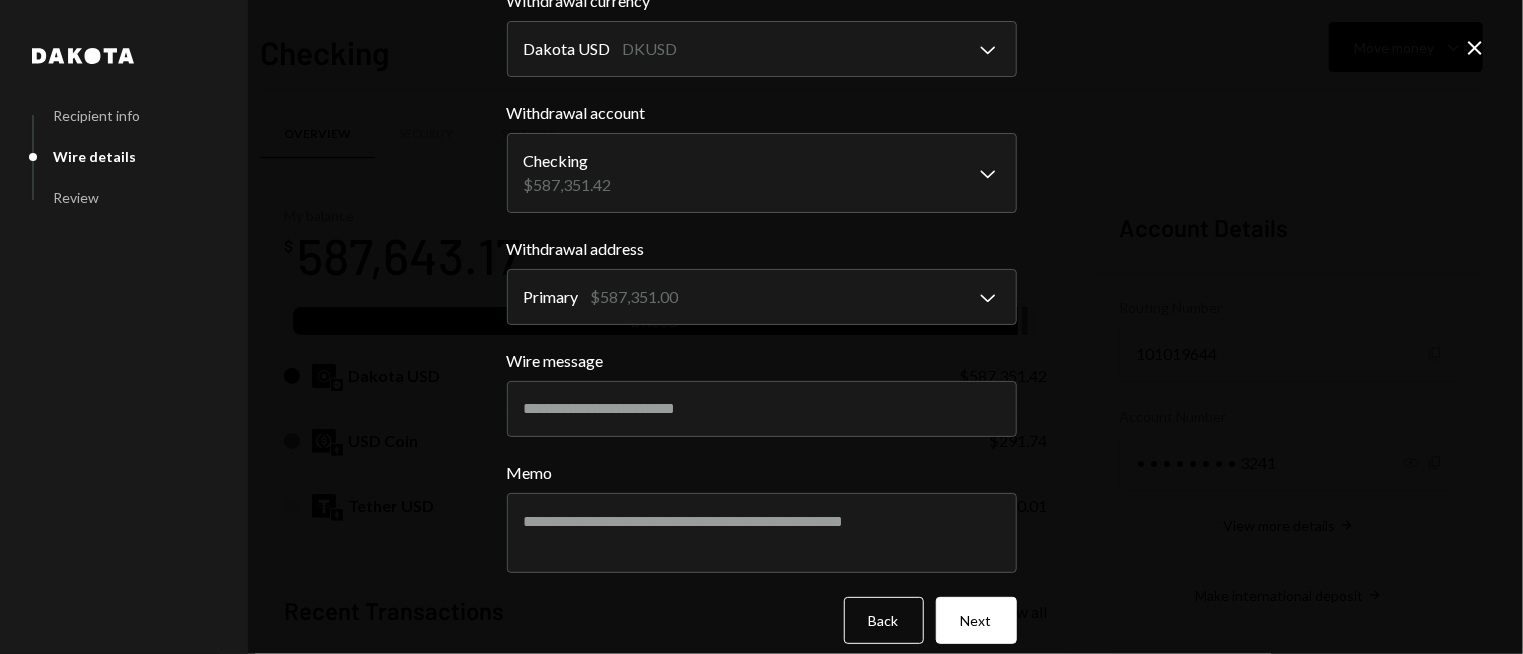 scroll, scrollTop: 252, scrollLeft: 0, axis: vertical 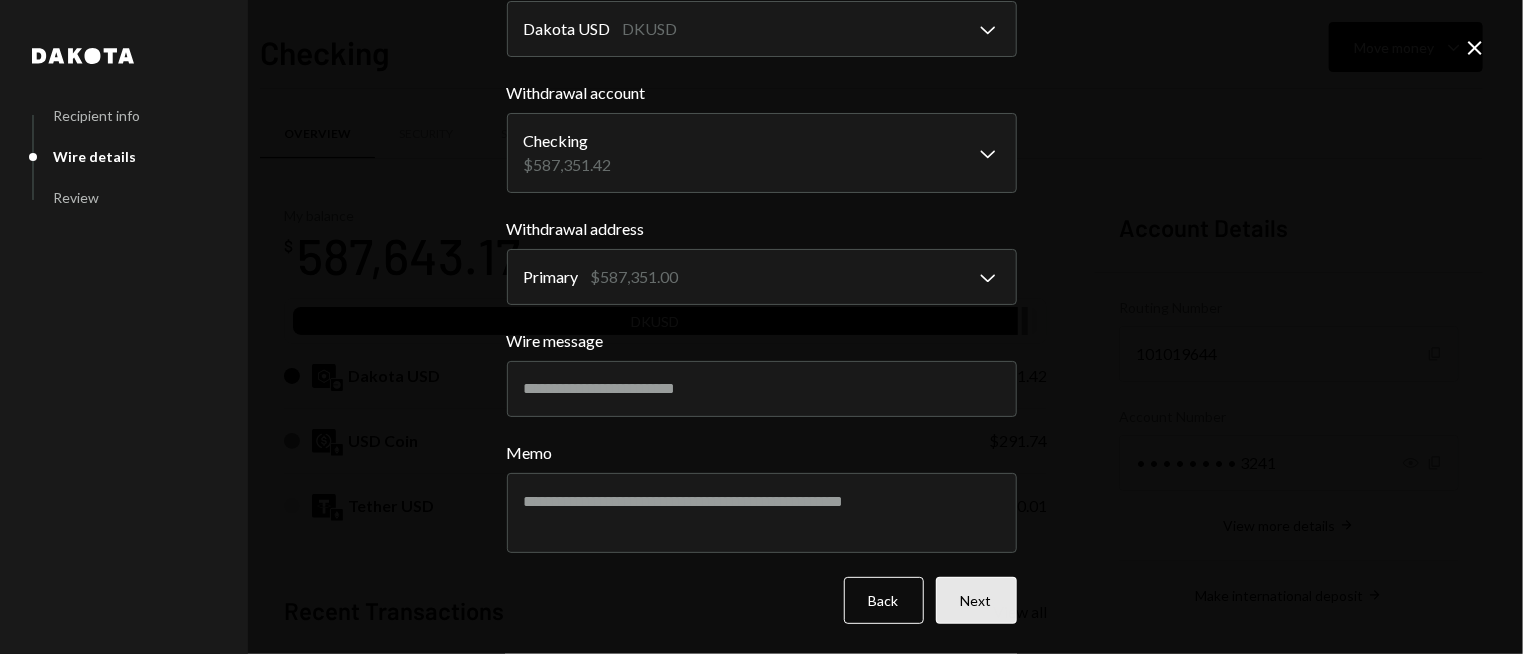 click on "Next" at bounding box center (976, 600) 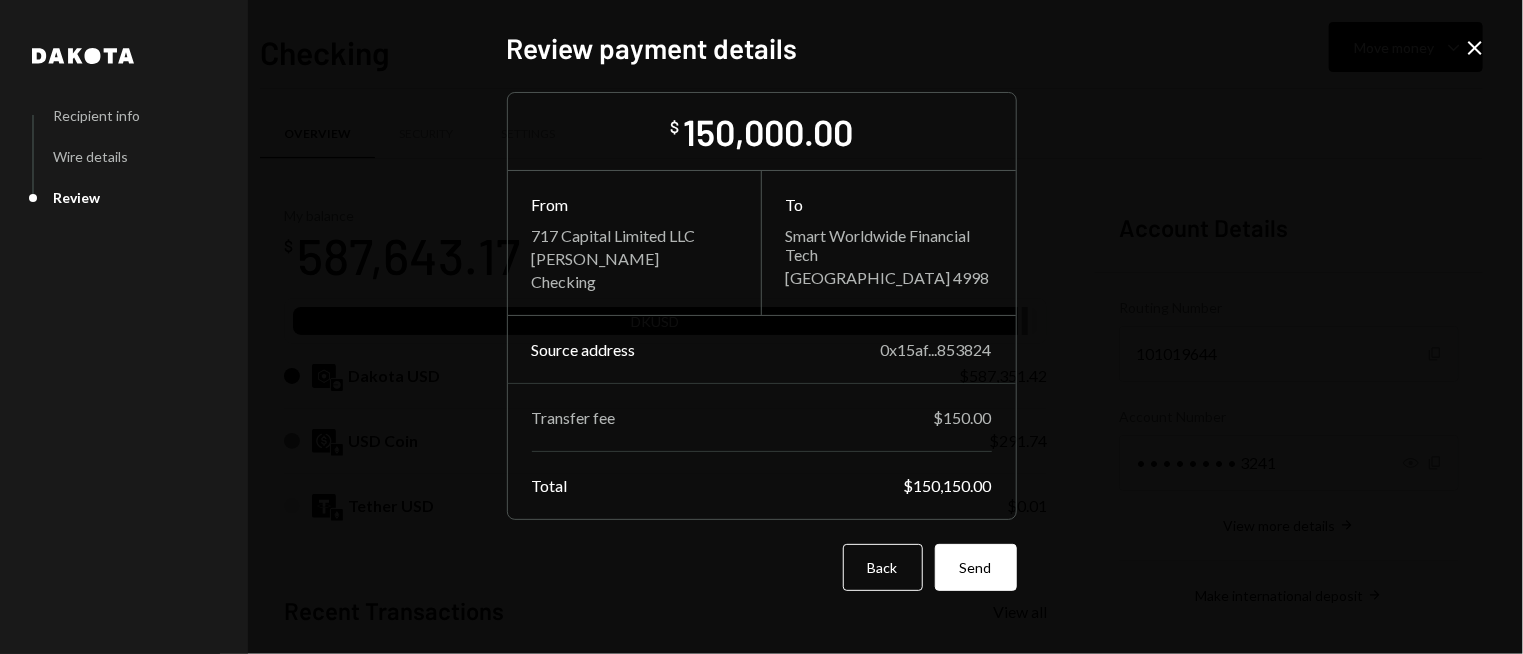scroll, scrollTop: 17, scrollLeft: 0, axis: vertical 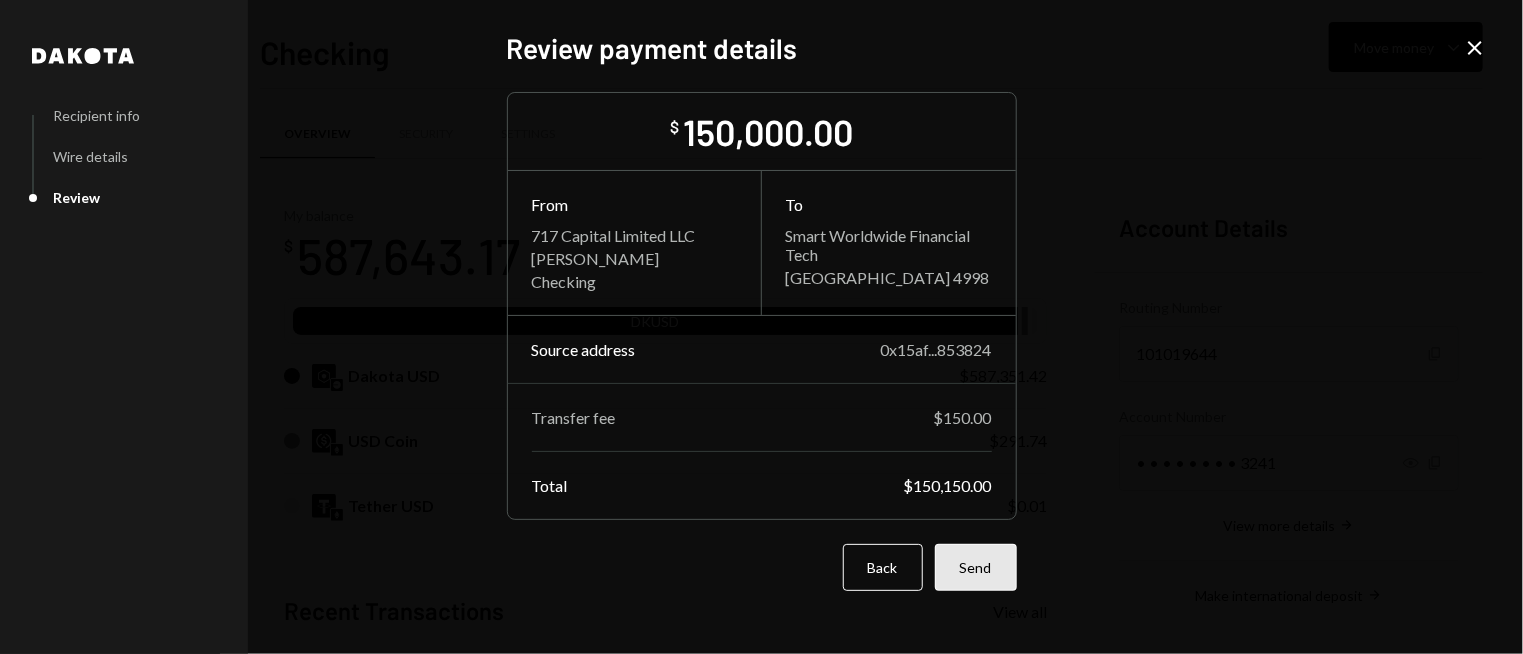 click on "Send" at bounding box center [976, 567] 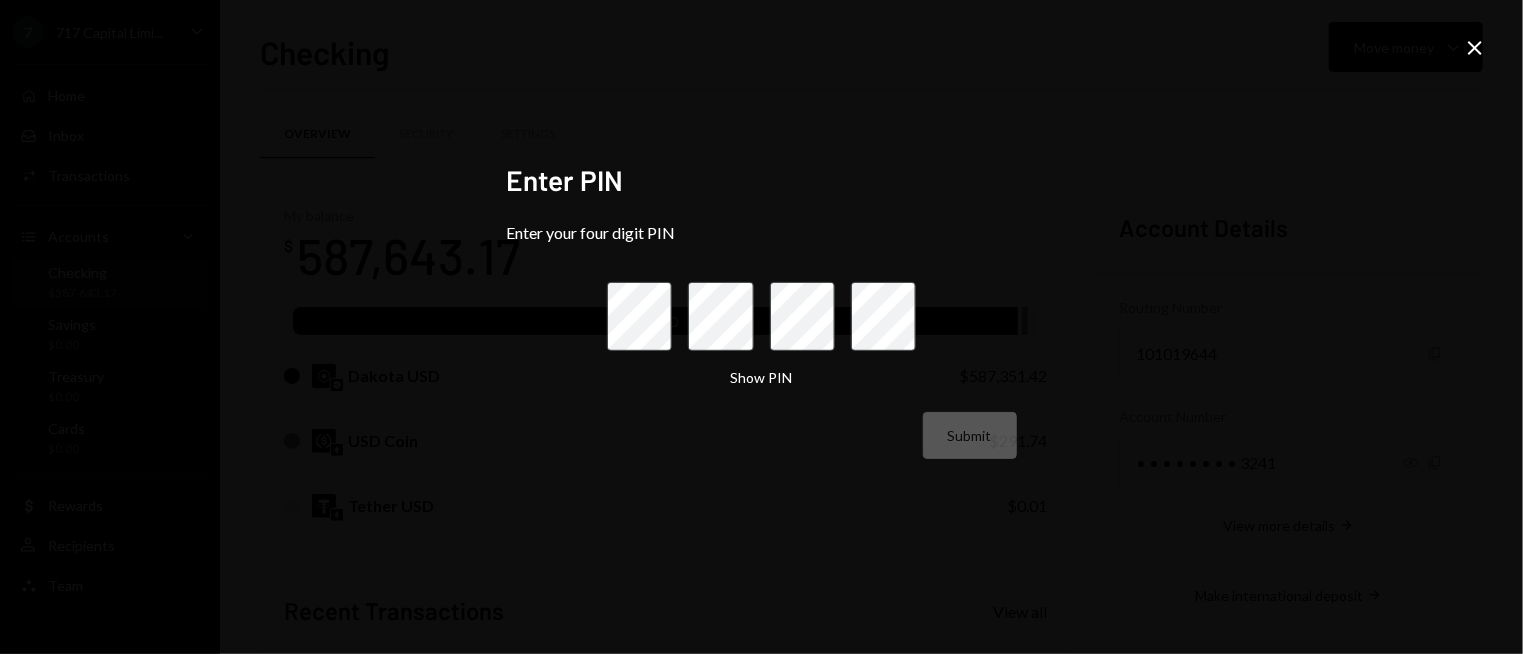 scroll, scrollTop: 0, scrollLeft: 0, axis: both 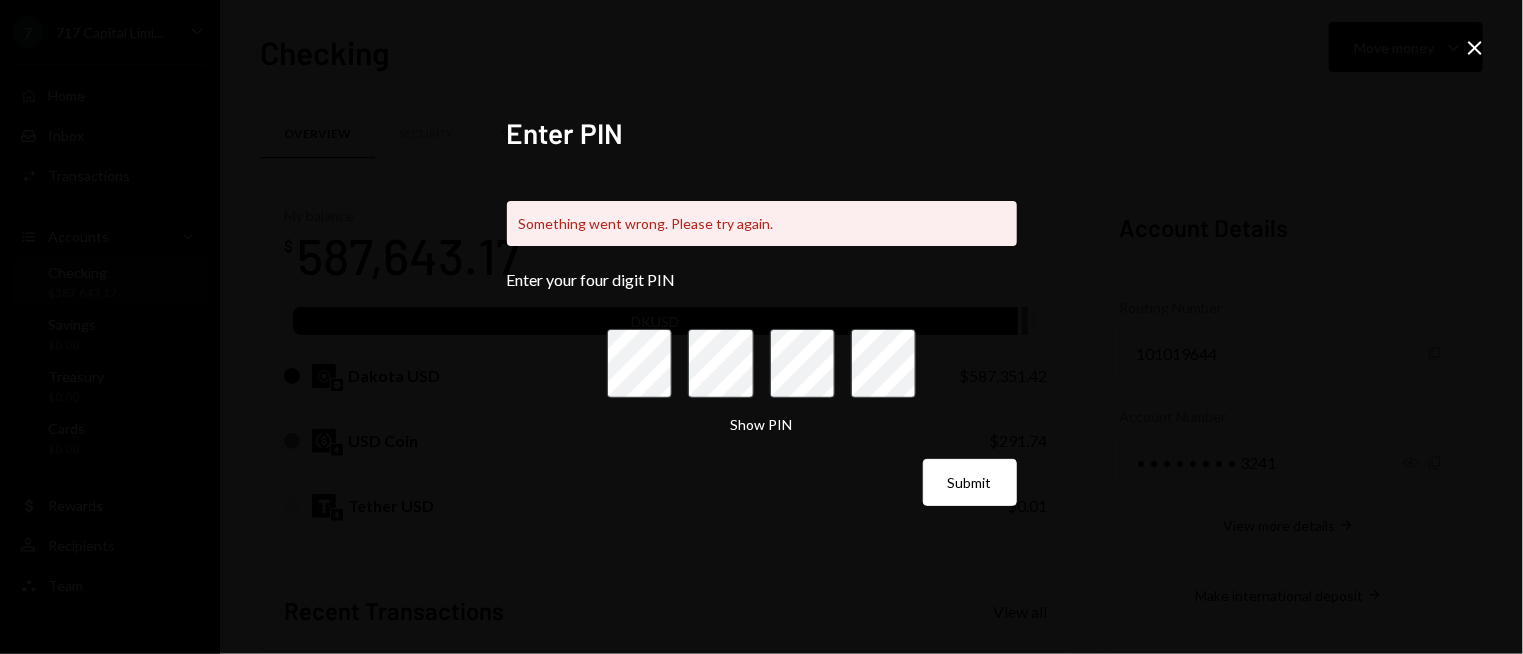 click on "Enter your four digit PIN Show PIN Submit" at bounding box center [762, 388] 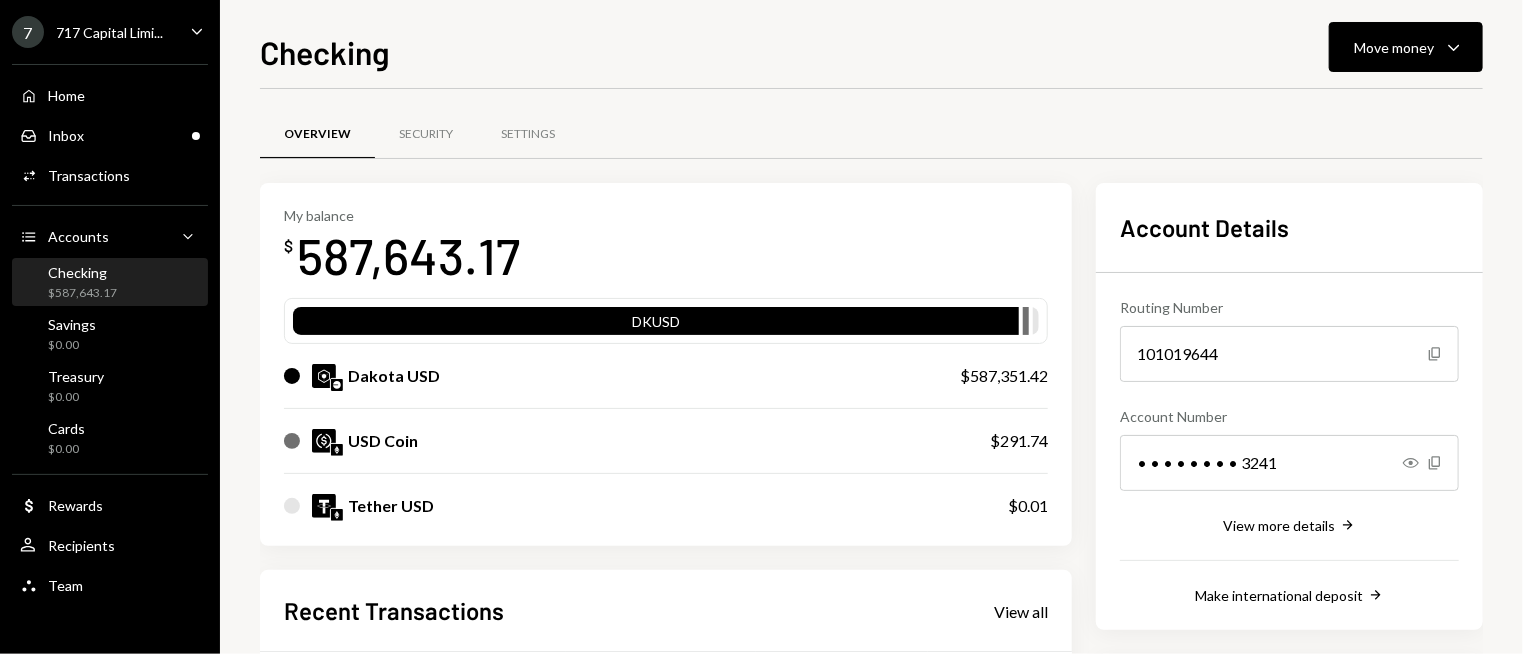 click on "My balance $ 587,643.17" at bounding box center (666, 247) 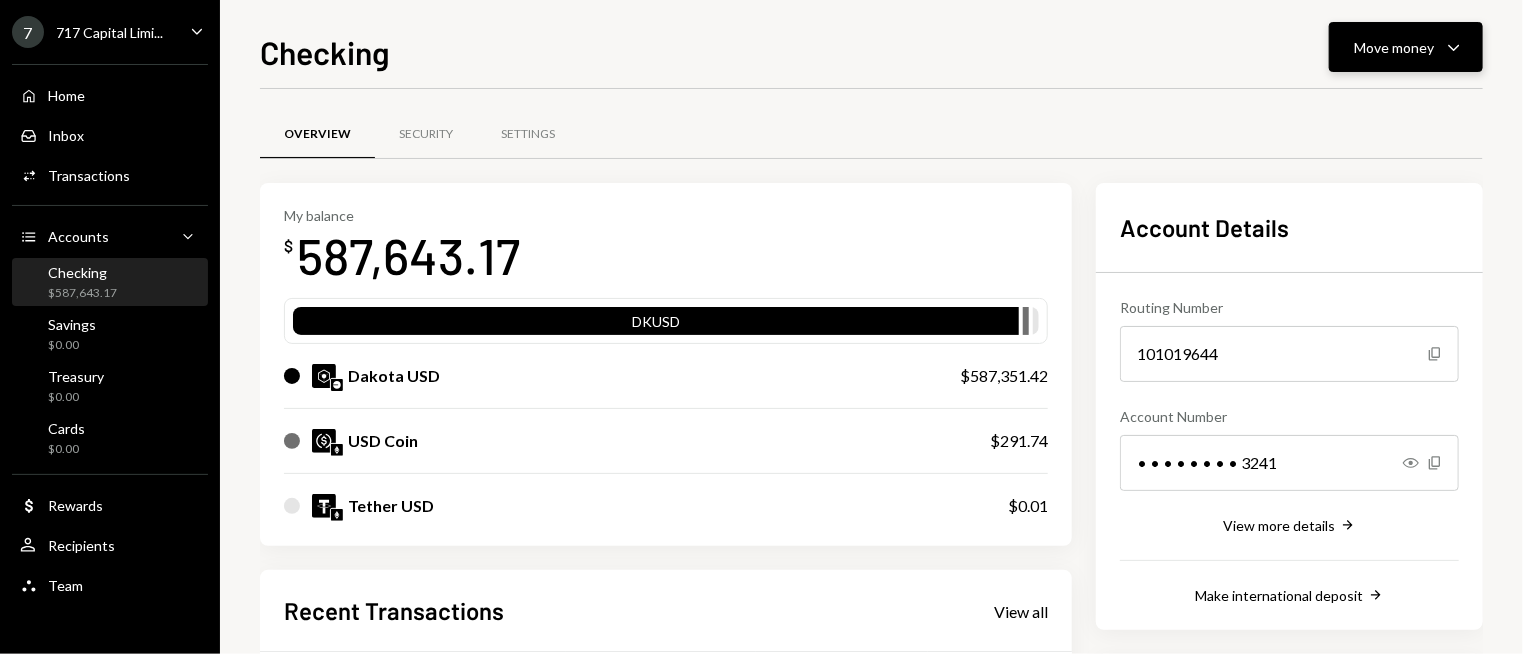 click on "Move money" at bounding box center (1394, 47) 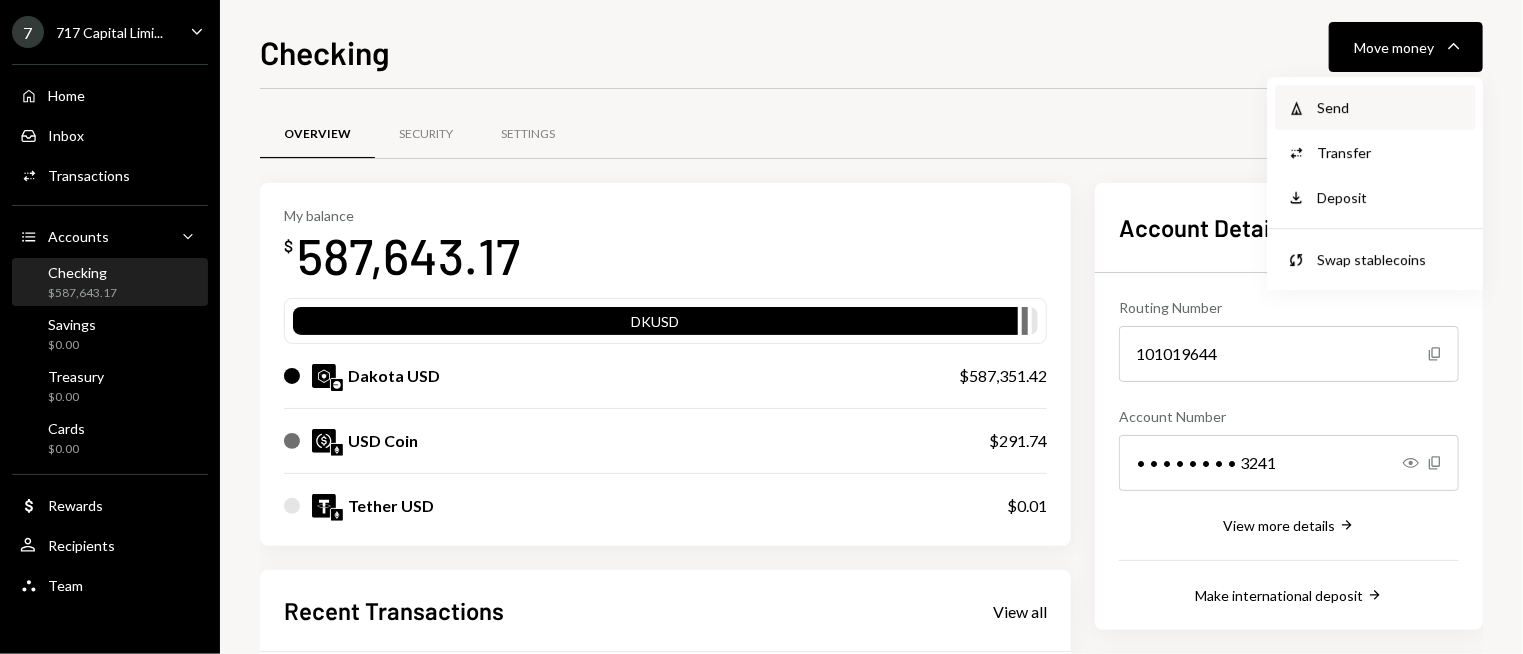 click on "Withdraw Send" at bounding box center [1375, 107] 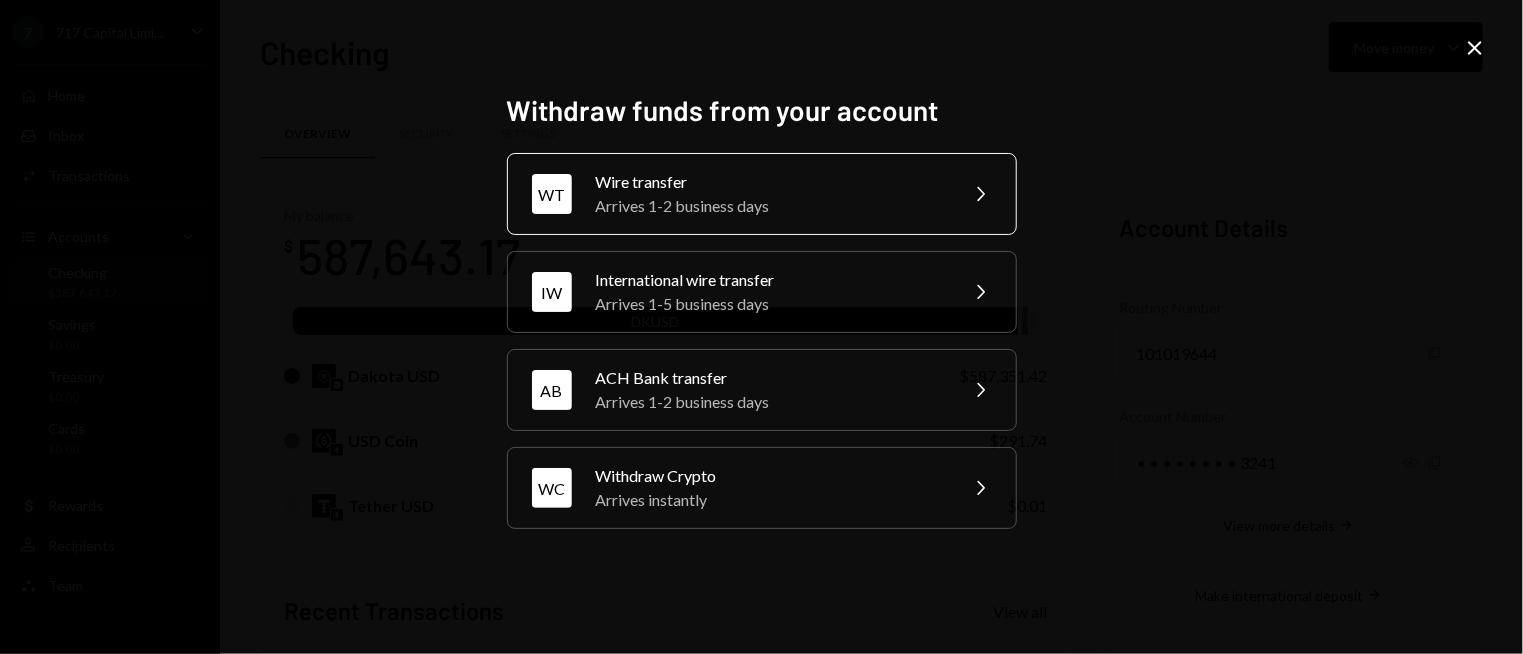click on "Arrives 1-2 business days" at bounding box center [770, 206] 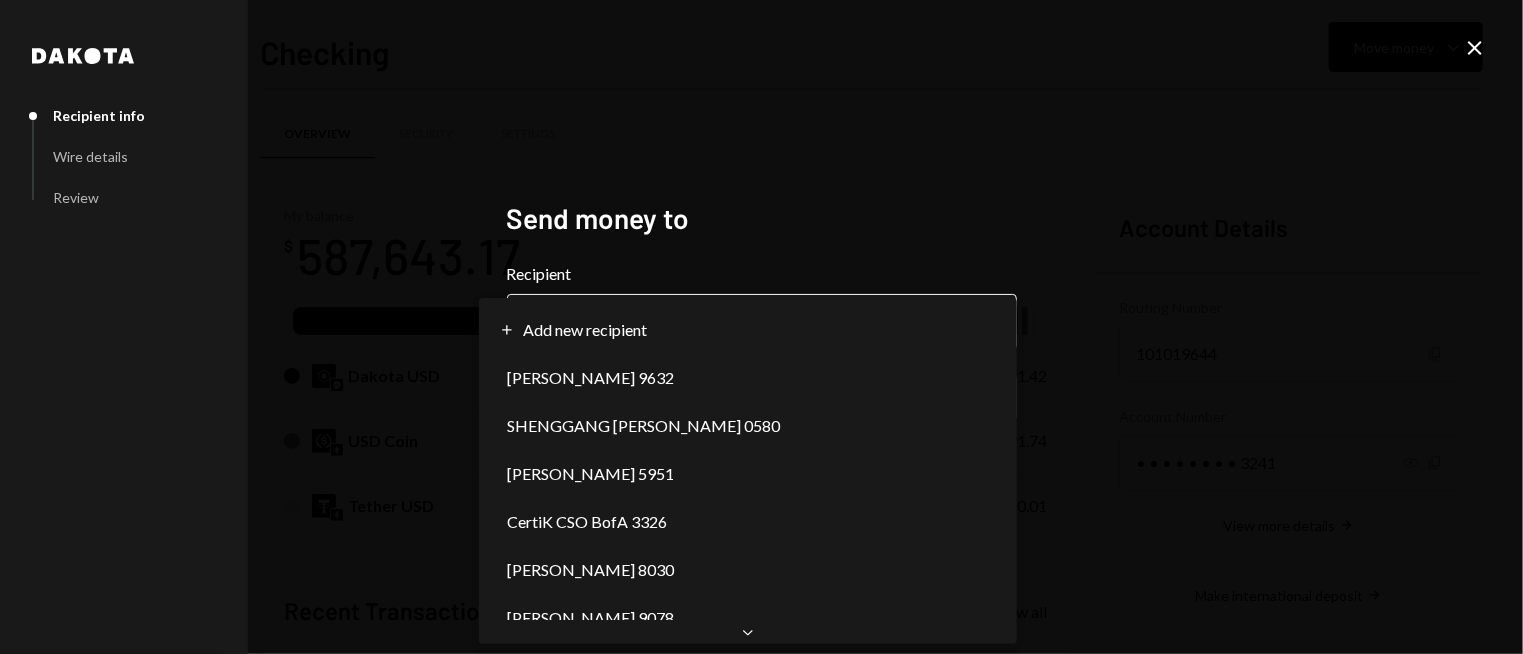 click on "7 717 Capital Limi... Caret Down Home Home Inbox Inbox Activities Transactions Accounts Accounts Caret Down Checking $587,643.17 Savings $0.00 Treasury $0.00 Cards $0.00 Dollar Rewards User Recipients Team Team Checking Move money Caret Down Overview Security Settings My balance $ 587,643.17 DKUSD Dakota USD $587,351.42 USD Coin $291.74 Tether USD $0.01 Recent Transactions View all Type Initiated By Initiated At Status Bank Payment $150,150.00 Ryan Noonan 07/02/25 12:44 PM Pending Deposit 576,936.81  DKUSD 0x4c2c...A200B8 Copy 07/02/25 12:42 PM Completed Stablecoin Conversion $577,167.68 Ryan Noonan 07/02/25 12:24 PM Pending Deposit 577,167.6853  USDT 0x89e5...aa7c40 Copy 07/02/25 12:20 PM Completed Bank Payment $50,050.00 Ryan Noonan 07/02/25 8:29 AM Completed Account Details Routing Number 101019644 Copy Account Number • • • • • • • •  3241 Show Copy View more details Right Arrow Make international deposit Right Arrow Account Information Money in (last 30 days) Up Right Arrow $17,286,514.66" at bounding box center (761, 327) 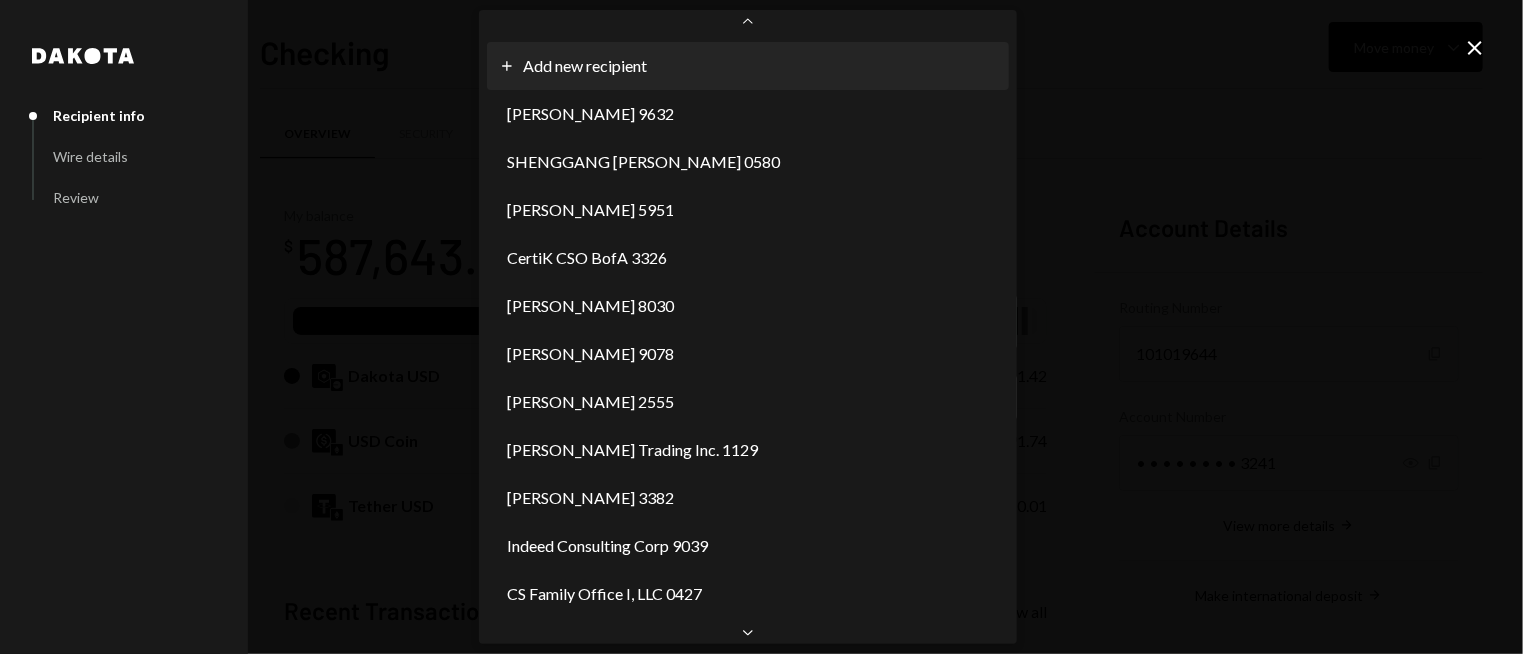 scroll, scrollTop: 1790, scrollLeft: 0, axis: vertical 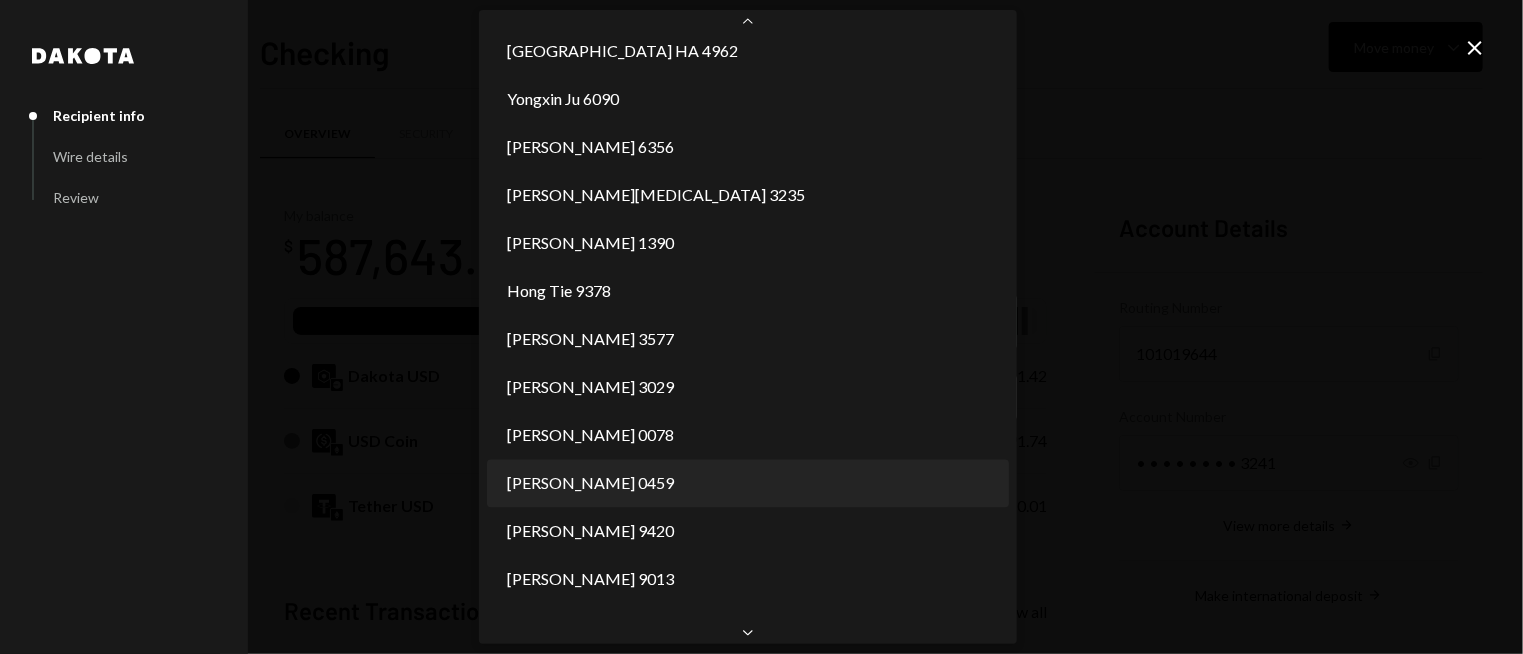 select on "**********" 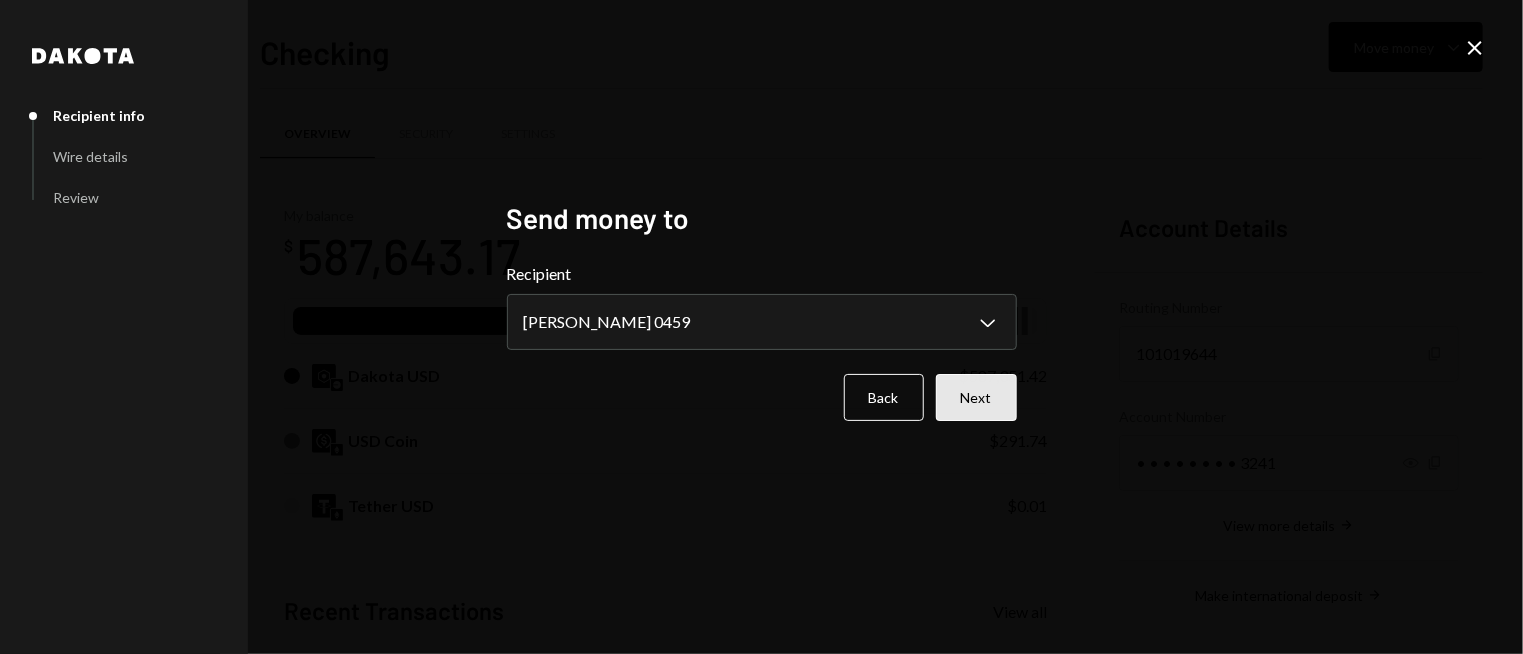 click on "Next" at bounding box center [976, 397] 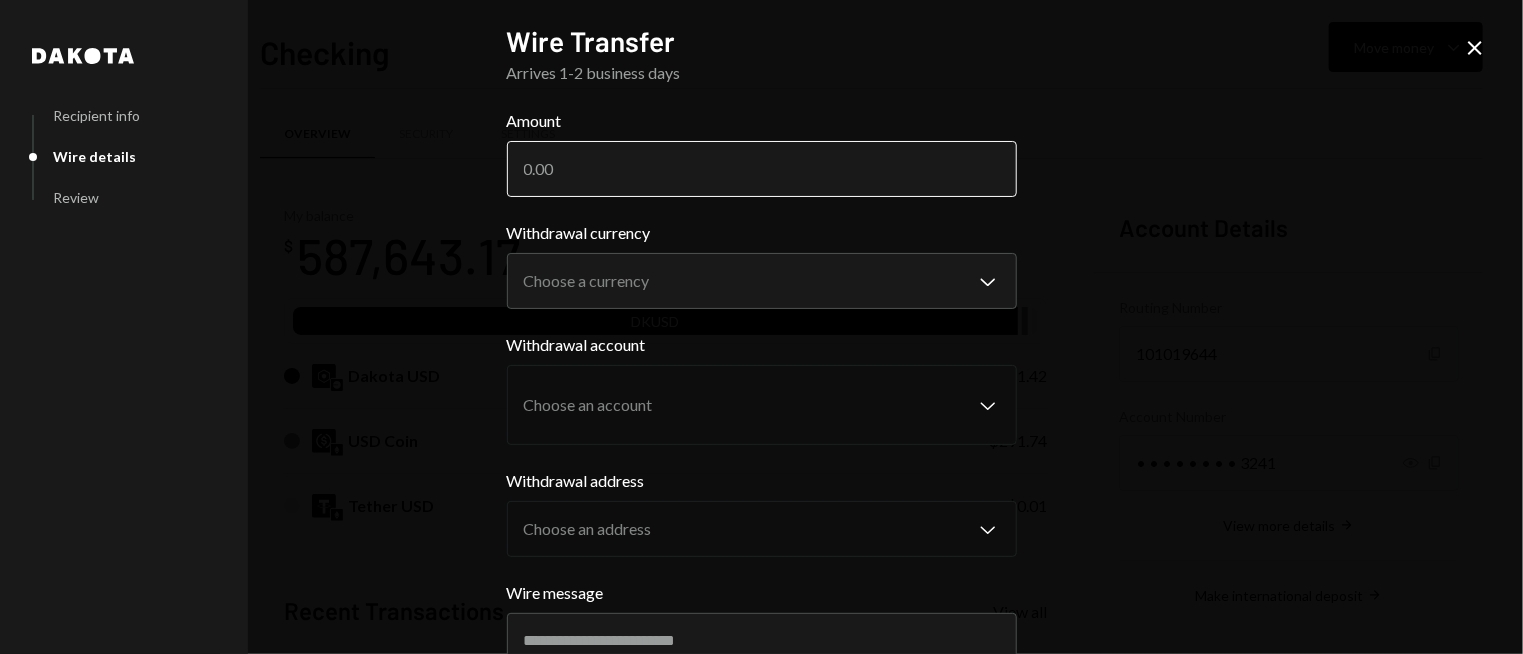 click on "Amount" at bounding box center (762, 169) 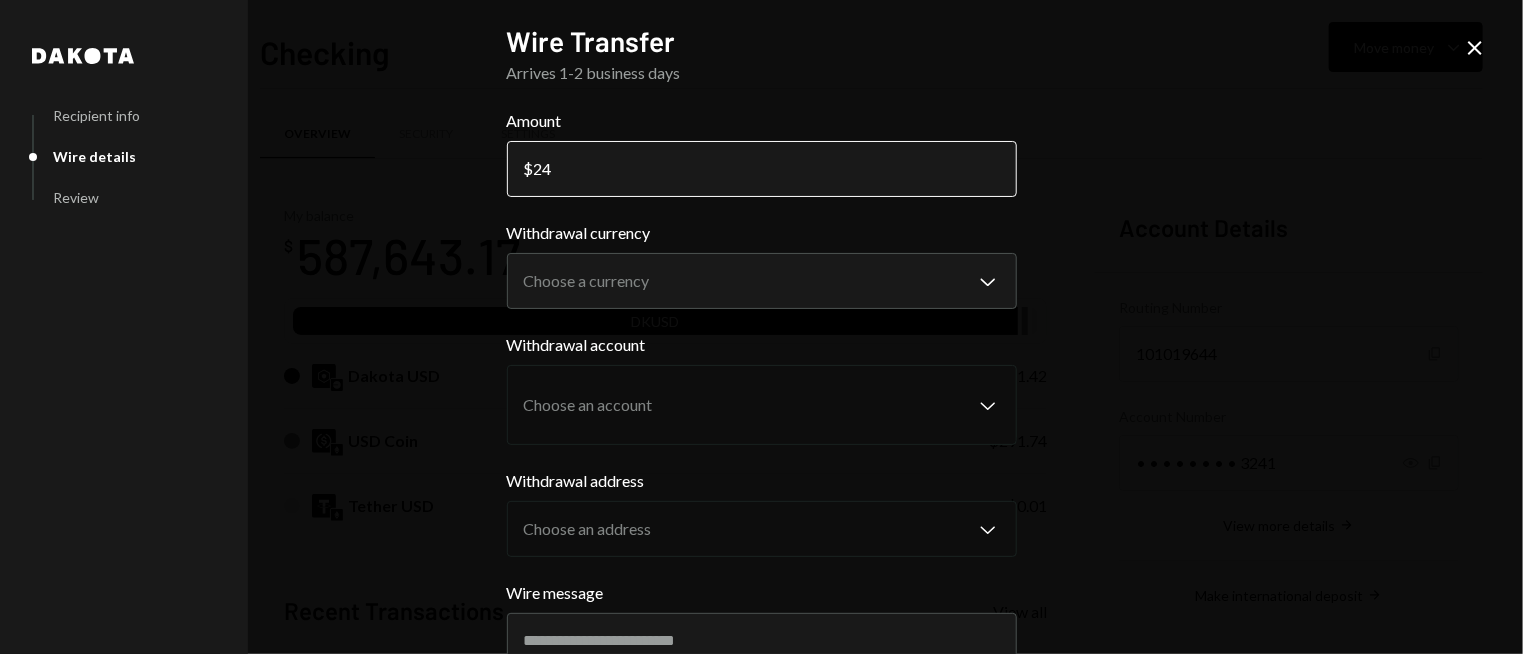 click on "24" at bounding box center [762, 169] 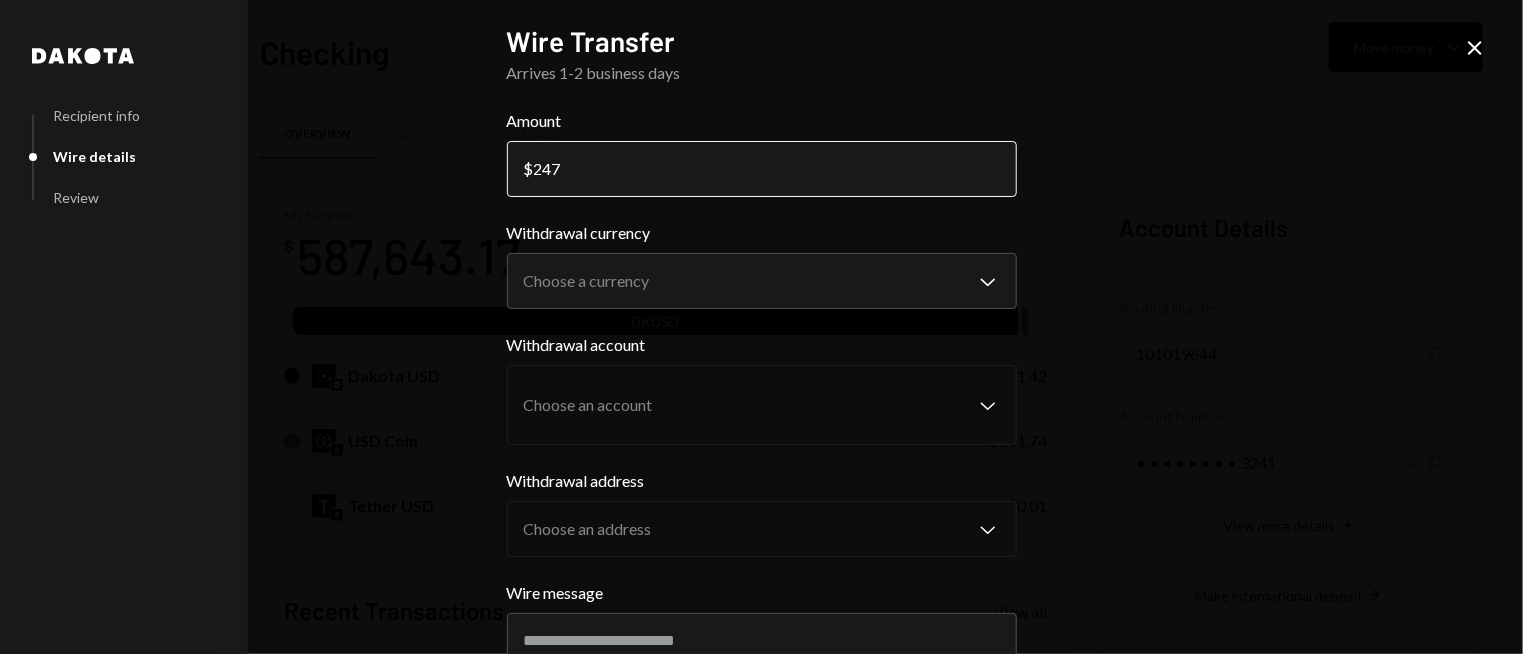 click on "247" at bounding box center [762, 169] 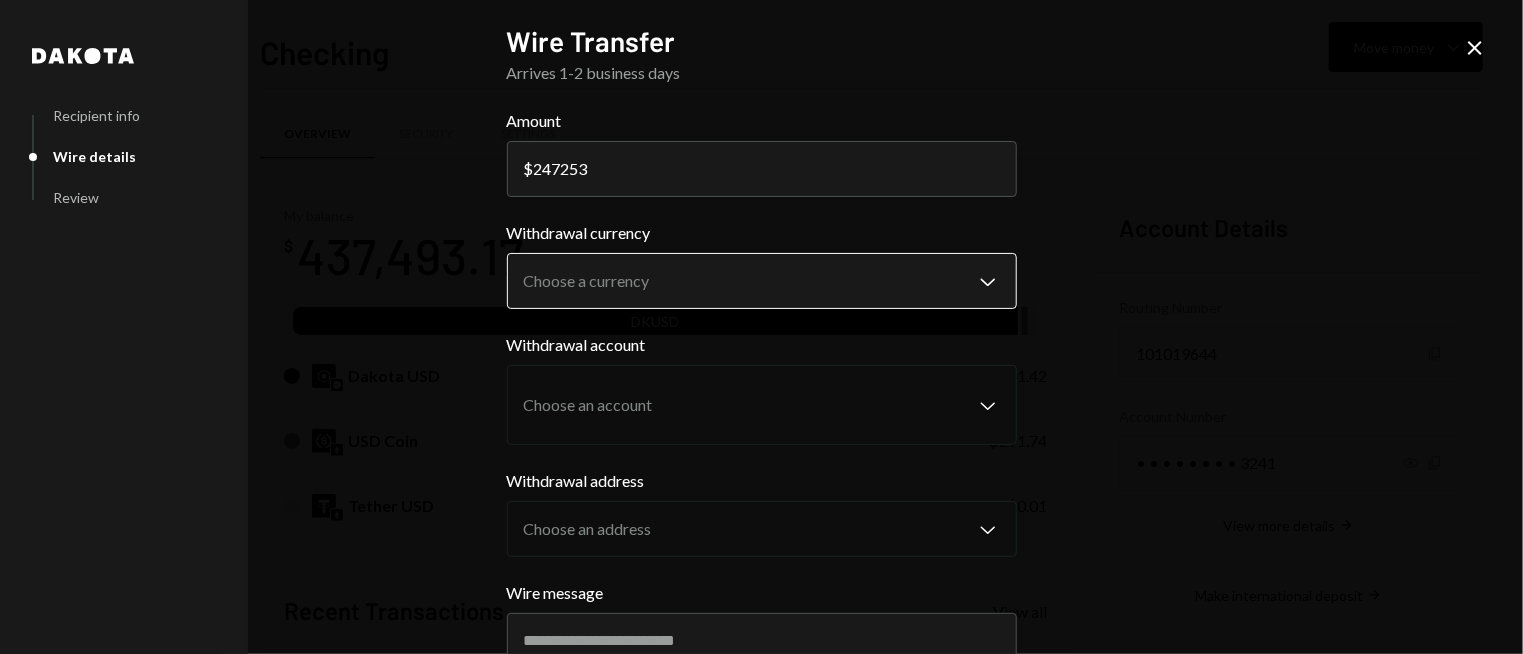 type on "247253" 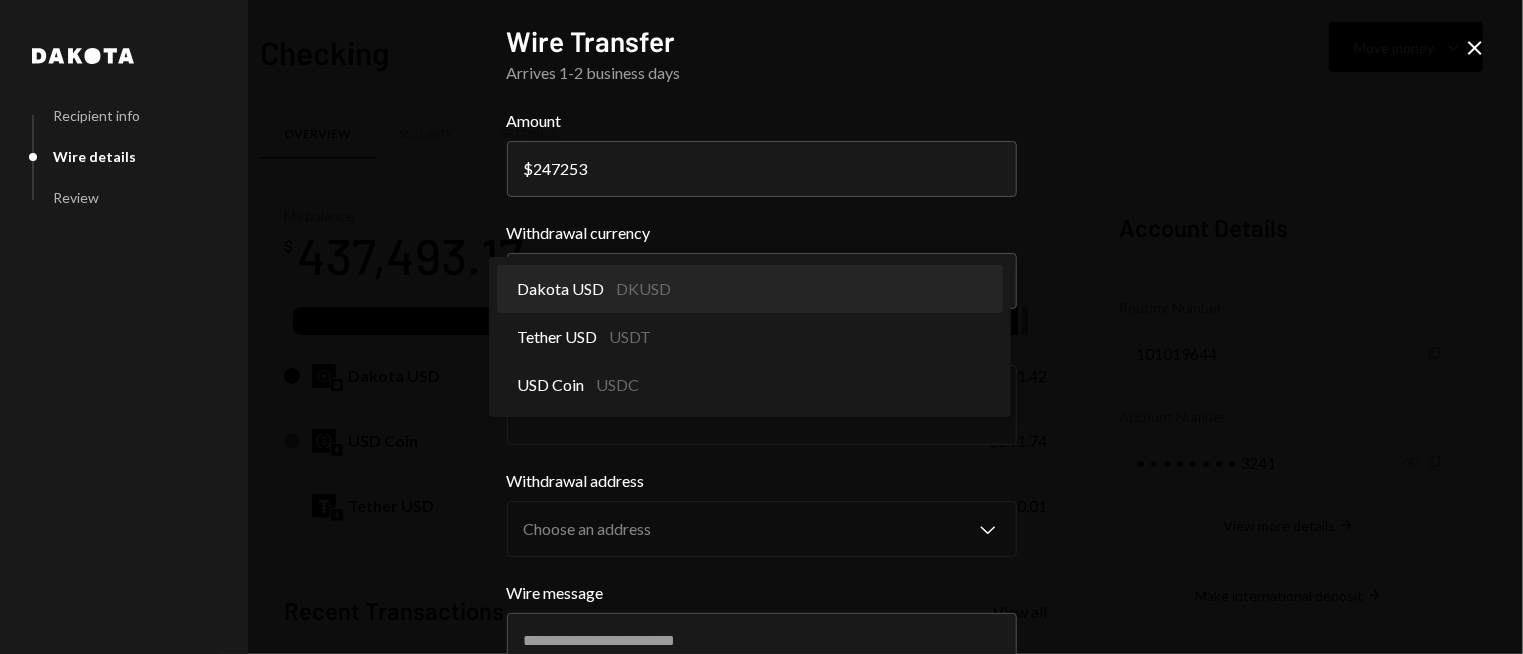 select on "*****" 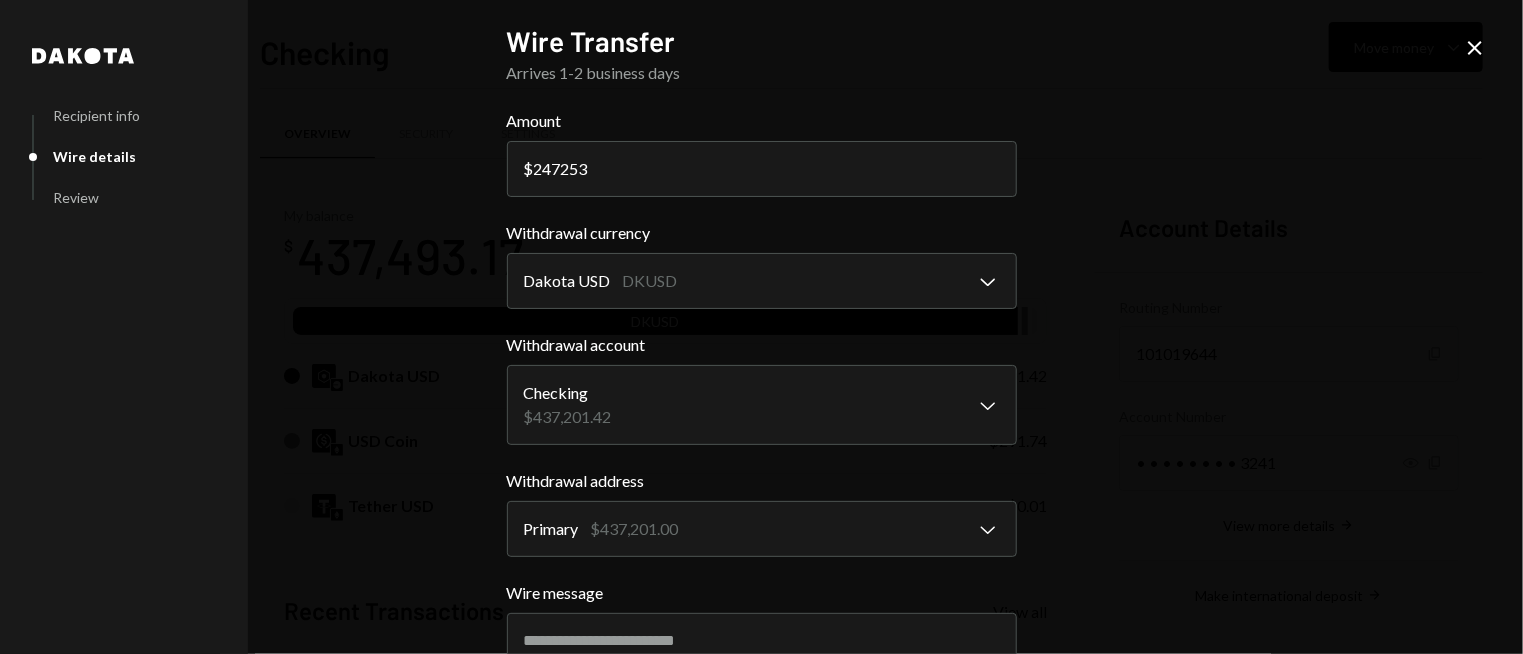 scroll, scrollTop: 252, scrollLeft: 0, axis: vertical 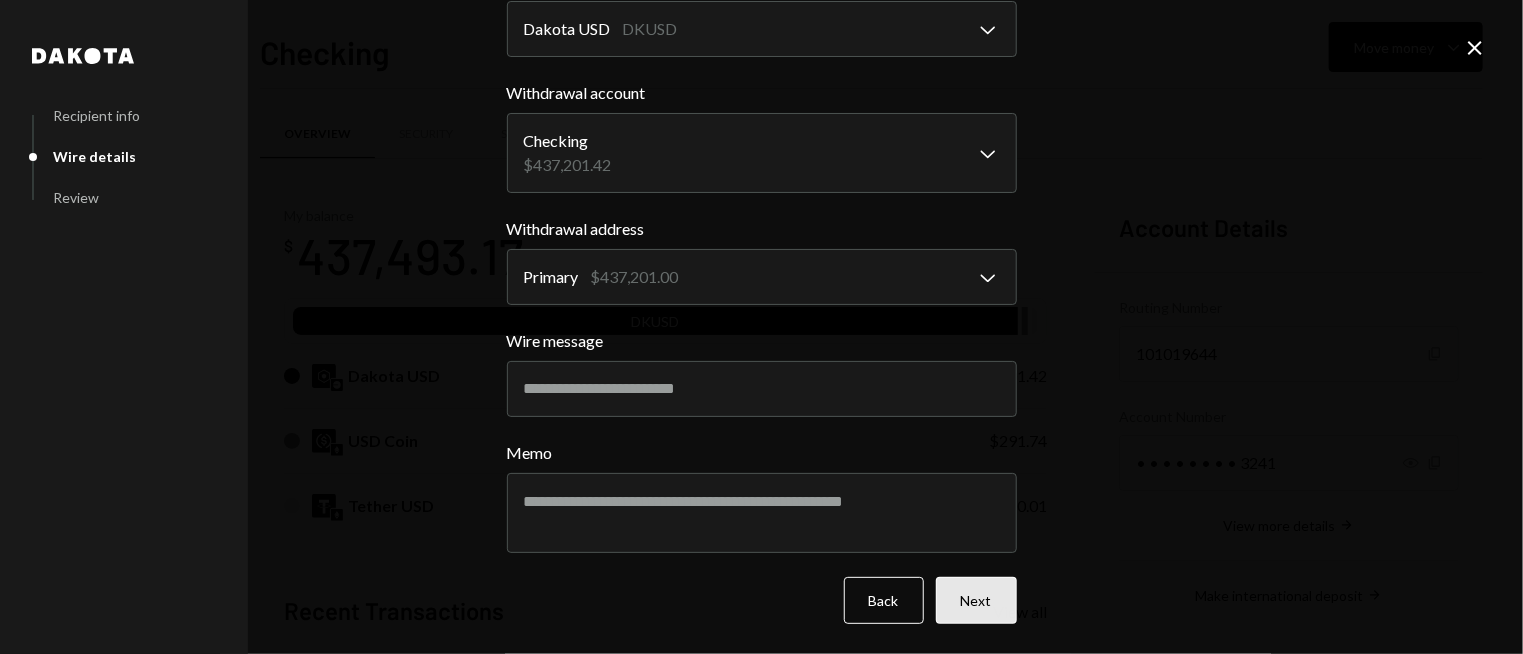 click on "Next" at bounding box center [976, 600] 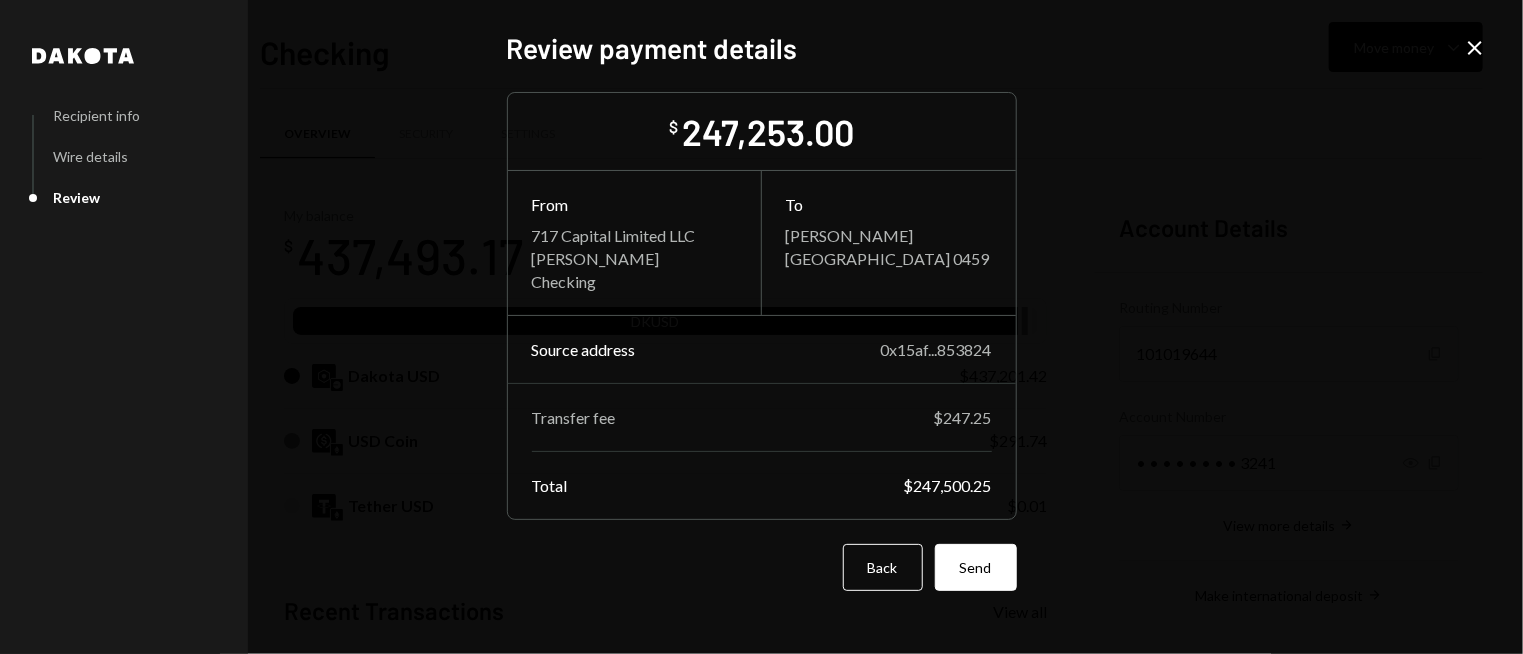 scroll, scrollTop: 17, scrollLeft: 0, axis: vertical 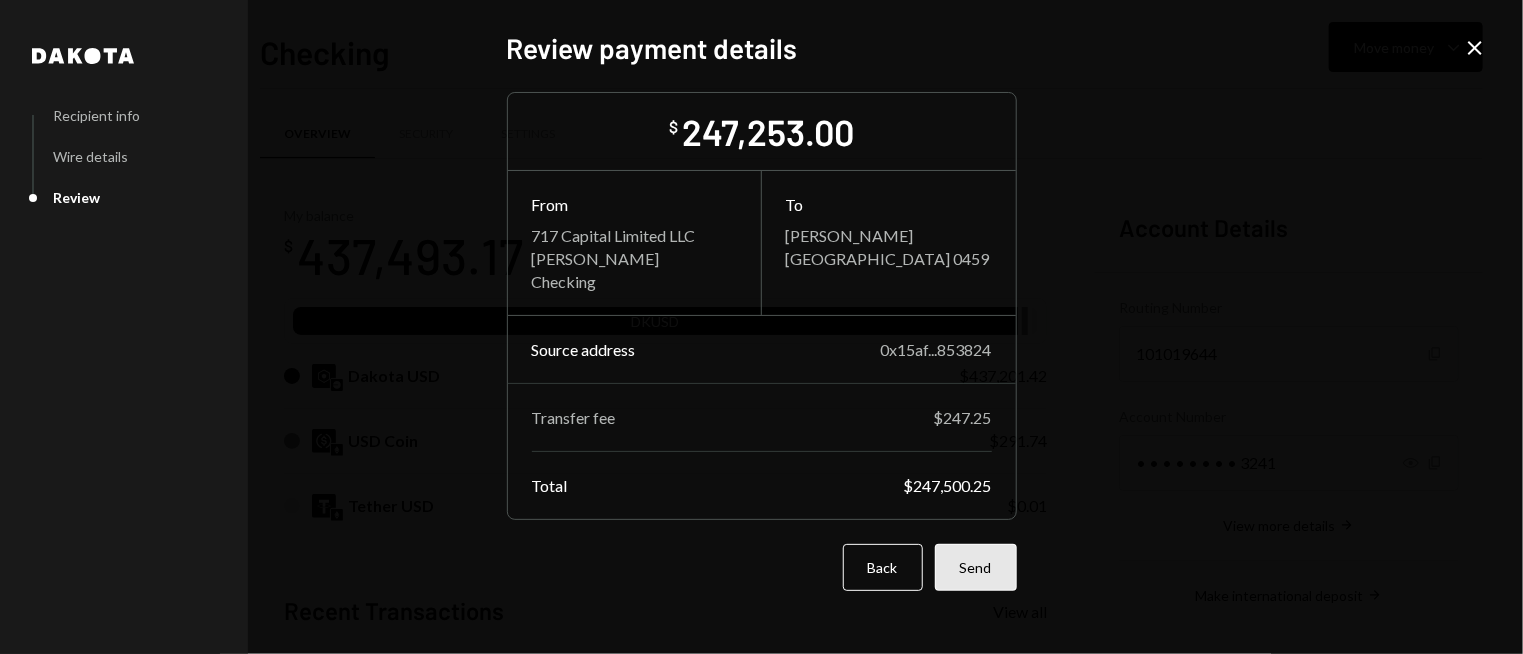 click on "Send" at bounding box center [976, 567] 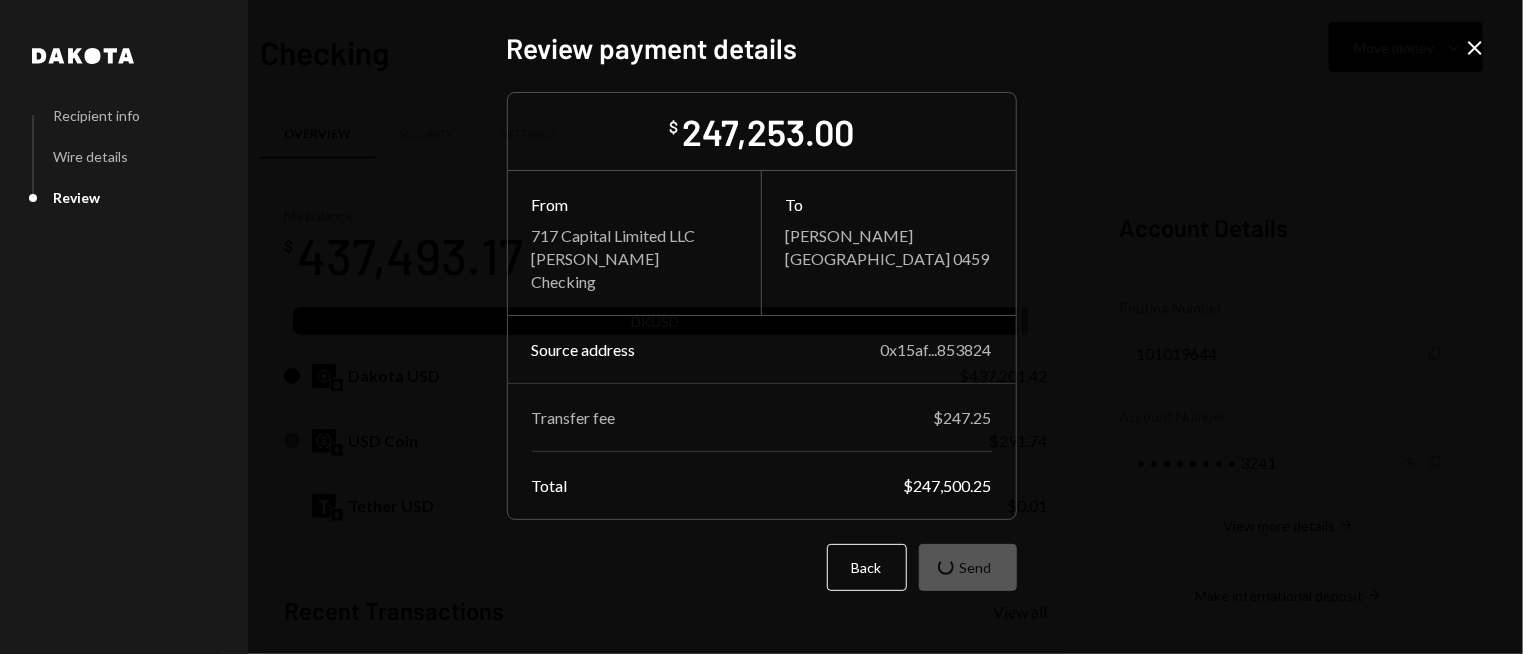 scroll, scrollTop: 0, scrollLeft: 0, axis: both 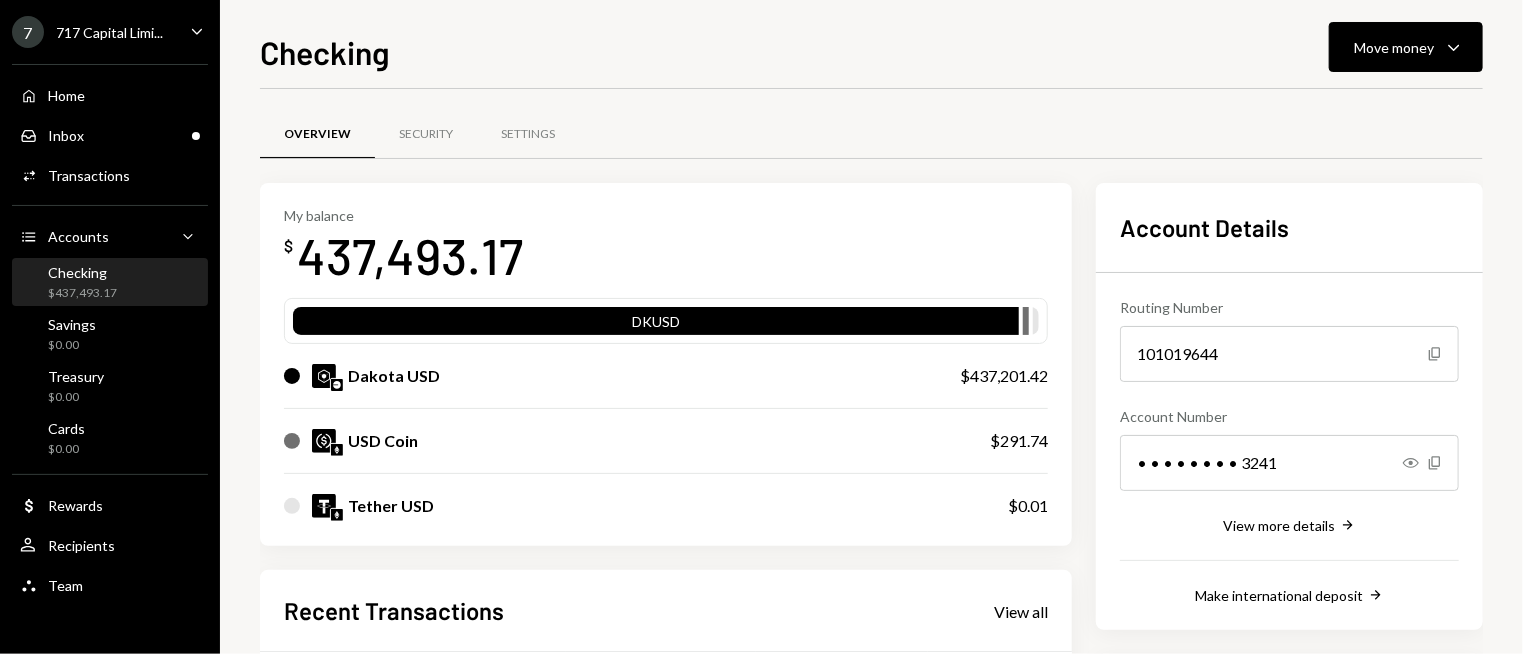 click on "My balance $ 437,493.17" at bounding box center (666, 247) 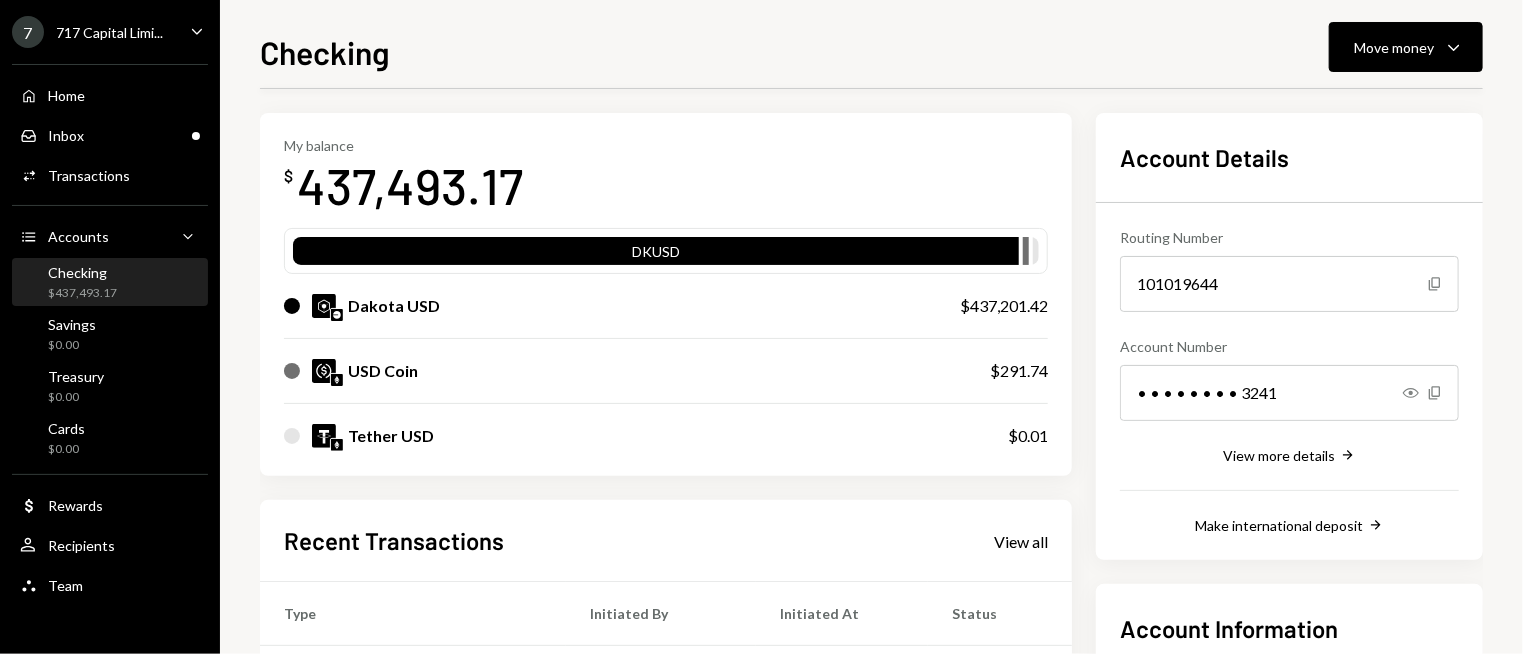 scroll, scrollTop: 0, scrollLeft: 0, axis: both 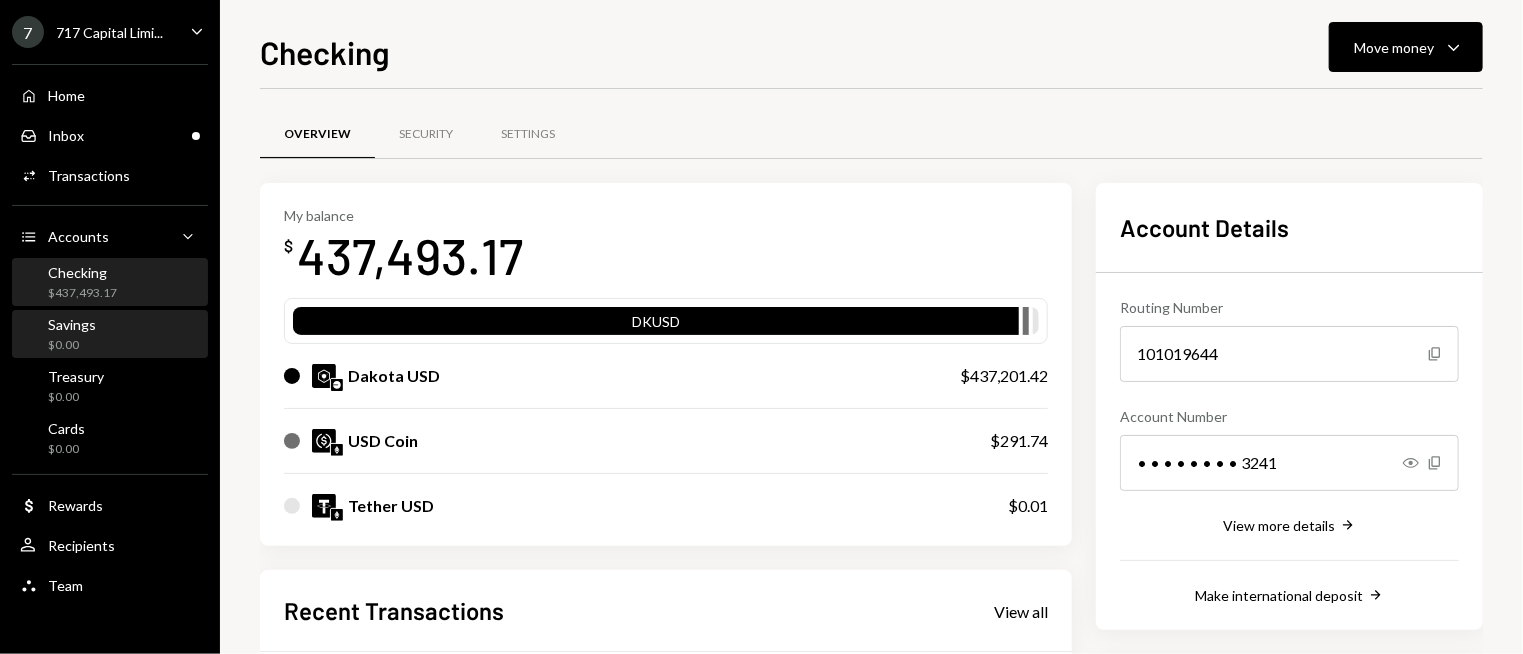 click on "Savings $0.00" at bounding box center [72, 335] 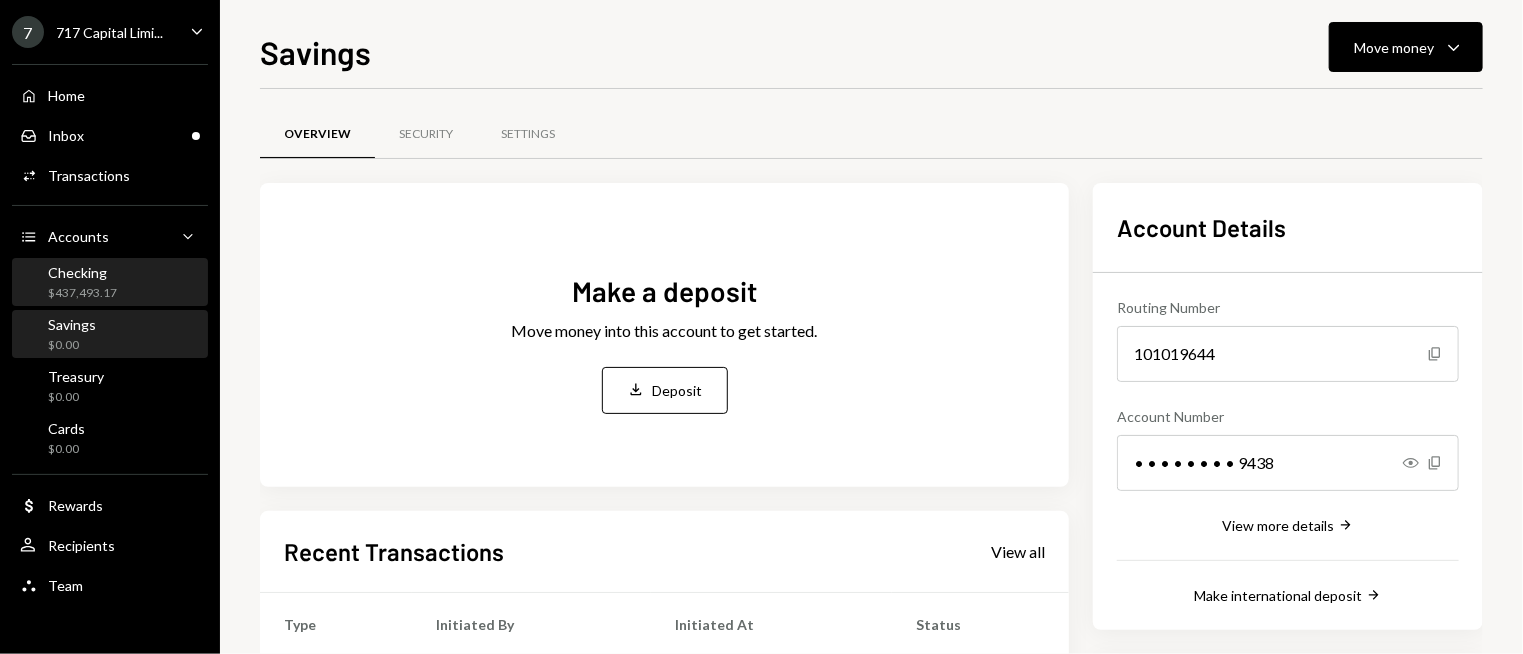 click on "Checking $437,493.17" at bounding box center [82, 283] 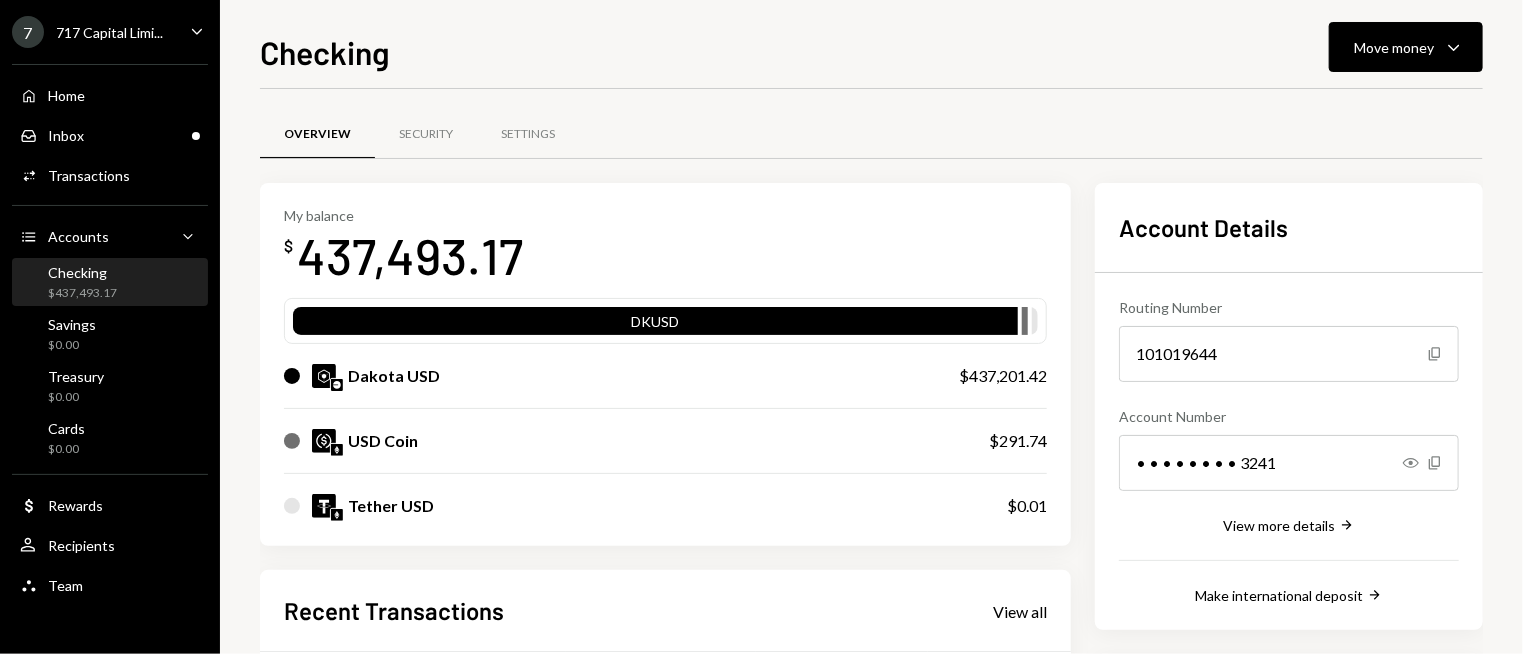 click on "My balance $ 437,493.17" at bounding box center [665, 247] 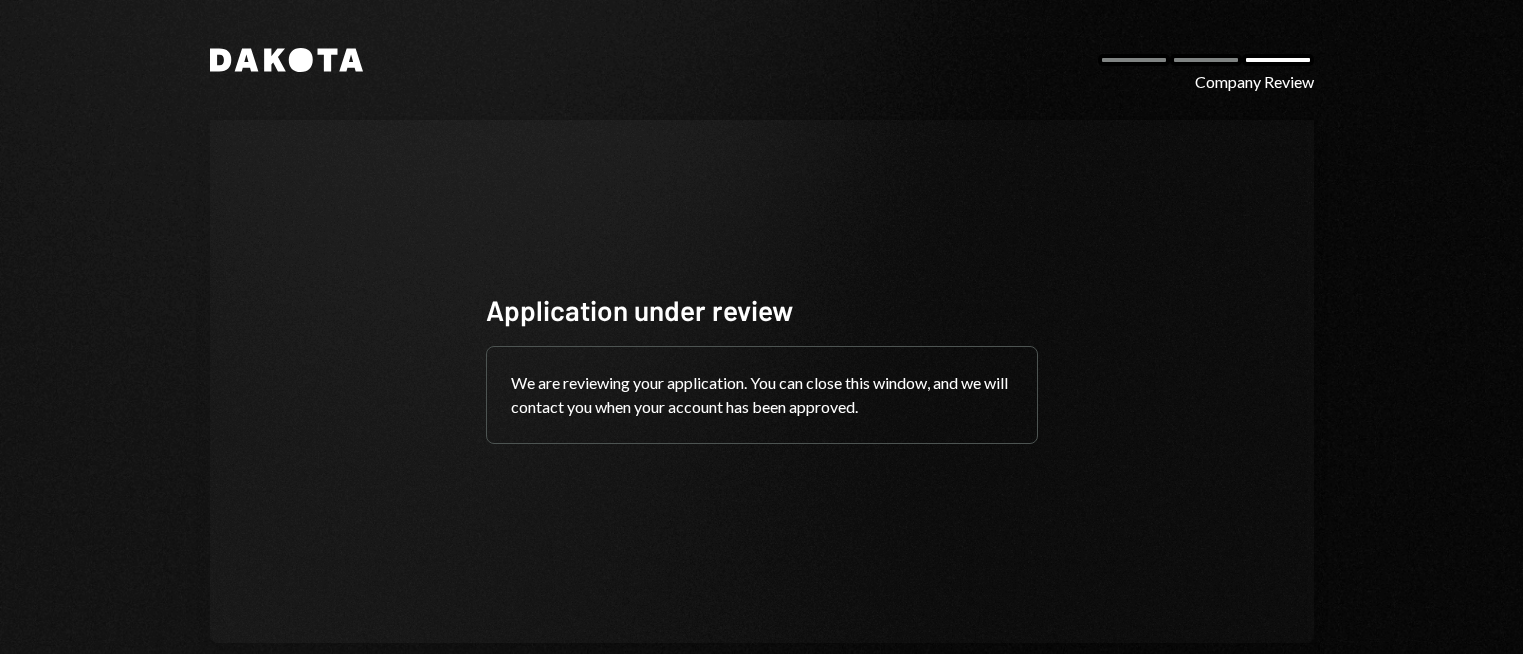 scroll, scrollTop: 0, scrollLeft: 0, axis: both 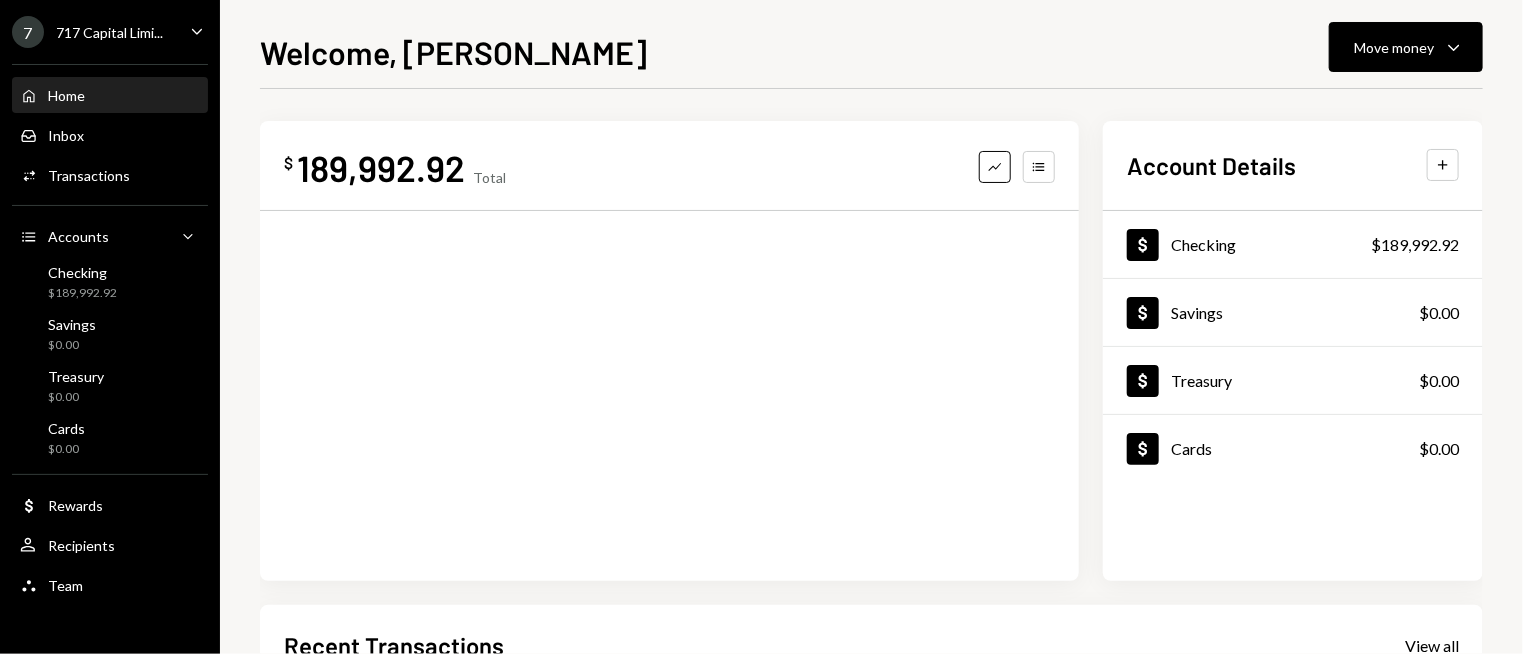 click on "Welcome, Ryan Move money Caret Down $ 189,992.92 Total Graph Accounts Account Details Plus Dollar Checking $189,992.92 Dollar Savings $0.00 Dollar Treasury $0.00 Dollar Cards $0.00 Recent Transactions View all Type Initiated By Initiated At Account Status Bank Payment $247,500.25 Ryan Noonan 07/02/25 12:45 PM Checking Pending Bank Payment $150,150.00 Ryan Noonan 07/02/25 12:44 PM Checking Pending Deposit 576,936.81  DKUSD 0x4c2c...A200B8 Copy 07/02/25 12:42 PM Checking Completed Stablecoin Conversion $577,167.68 Ryan Noonan 07/02/25 12:24 PM Checking Pending Deposit 577,167.6853  USDT 0x89e5...aa7c40 Copy 07/02/25 12:20 PM Checking Completed" at bounding box center (871, 341) 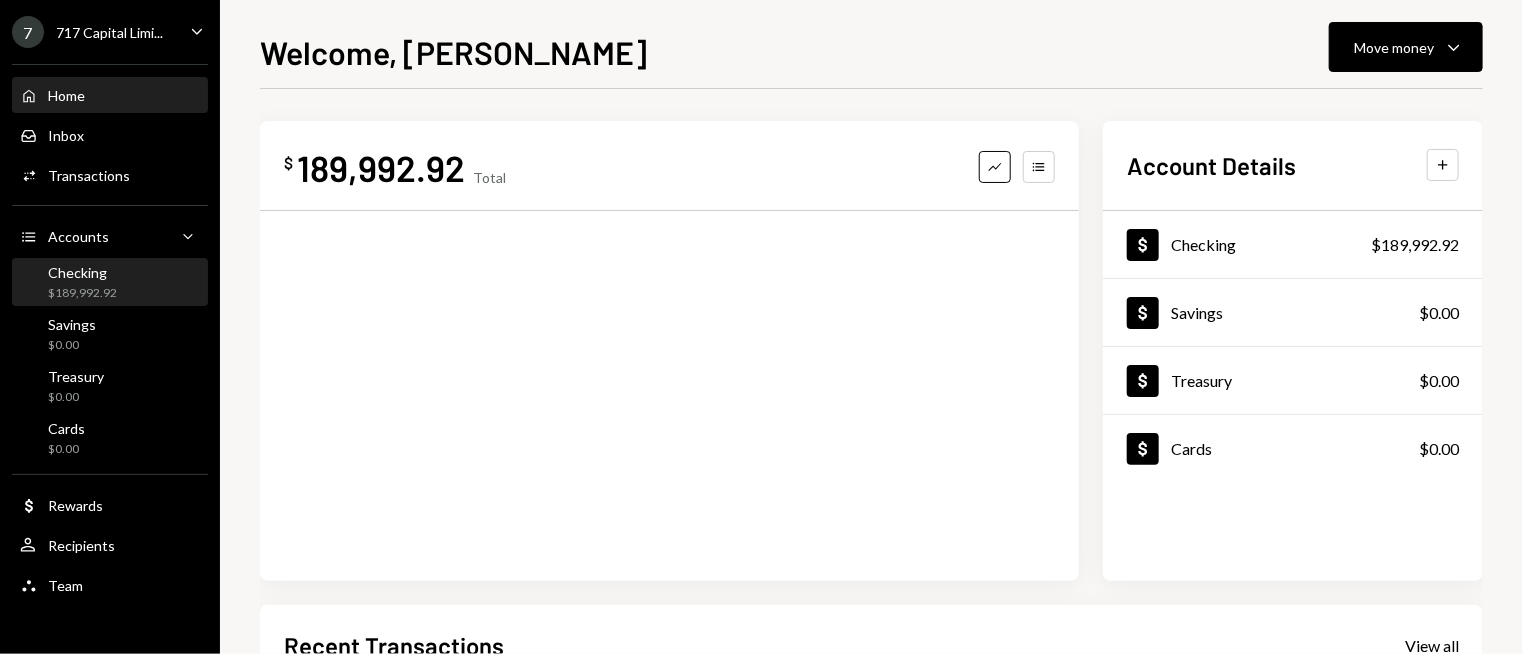 click on "Checking $189,992.92" at bounding box center [110, 283] 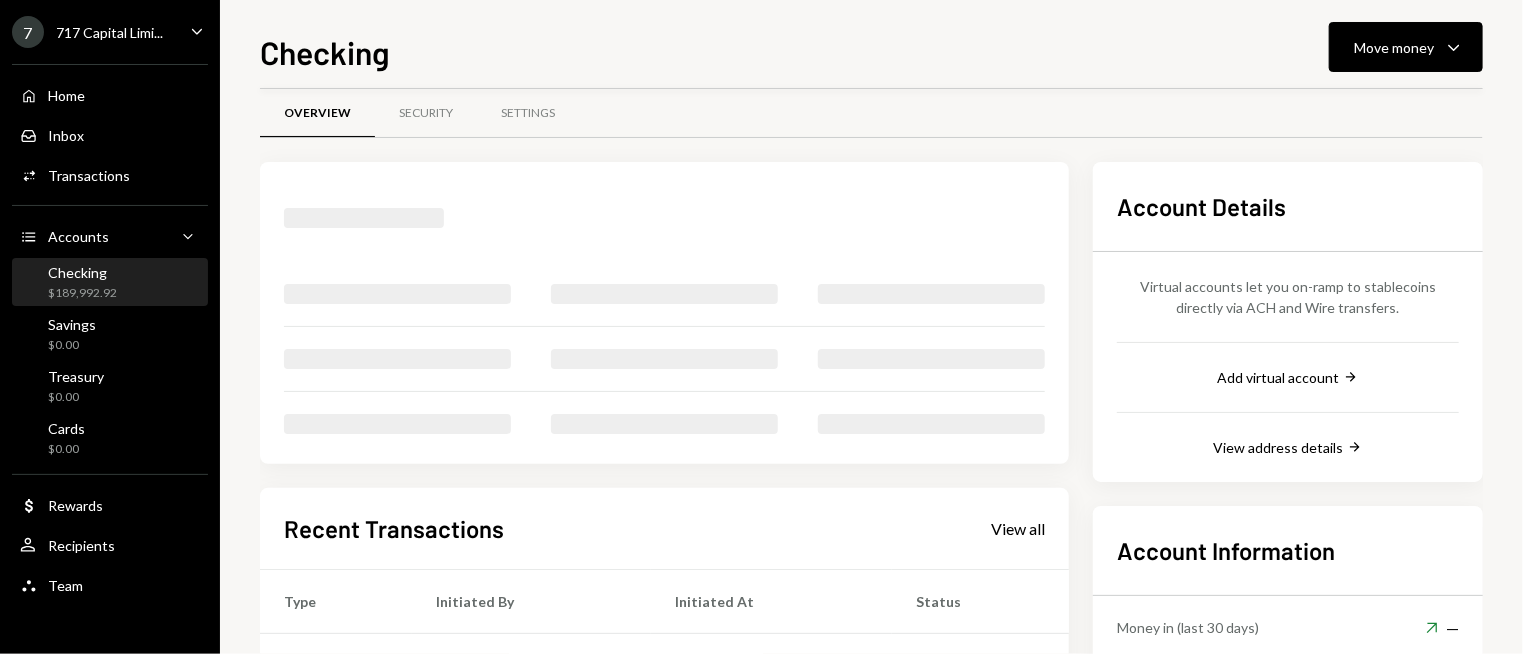scroll, scrollTop: 0, scrollLeft: 0, axis: both 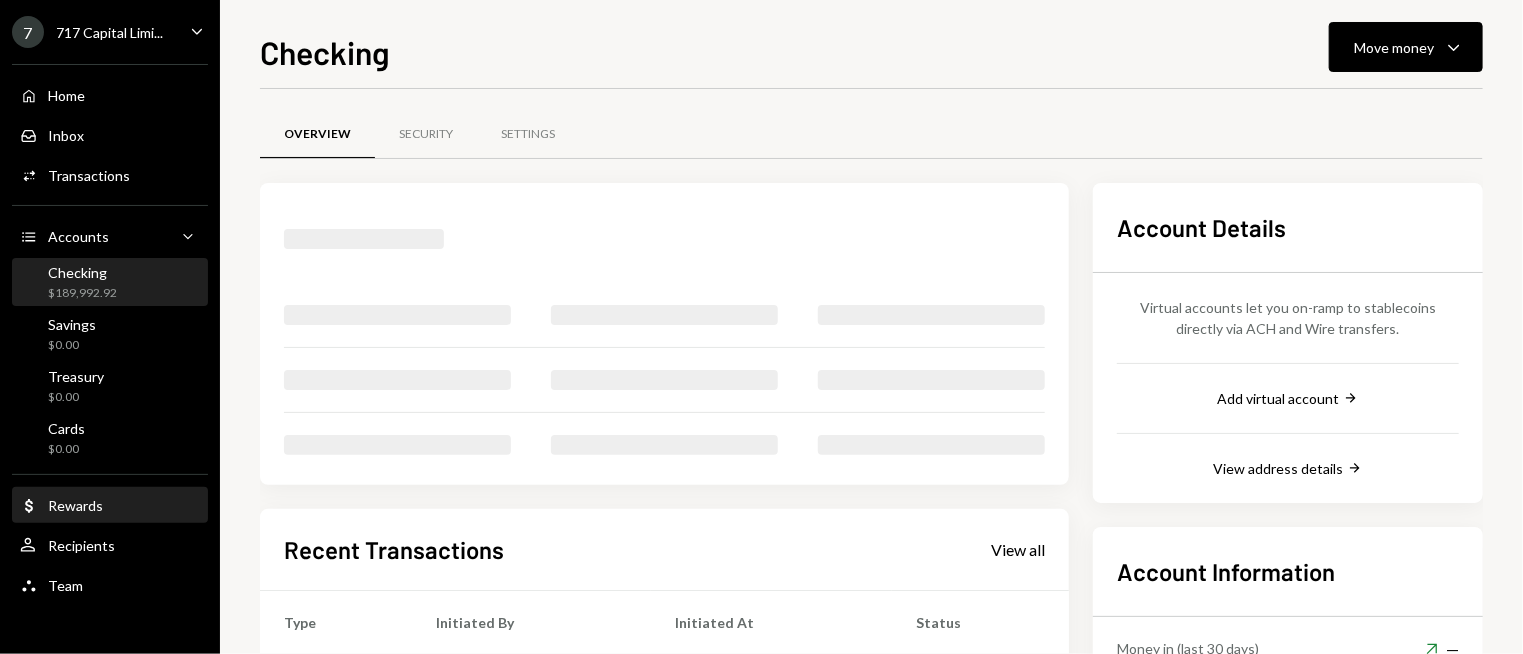 click on "Dollar Rewards" at bounding box center (110, 506) 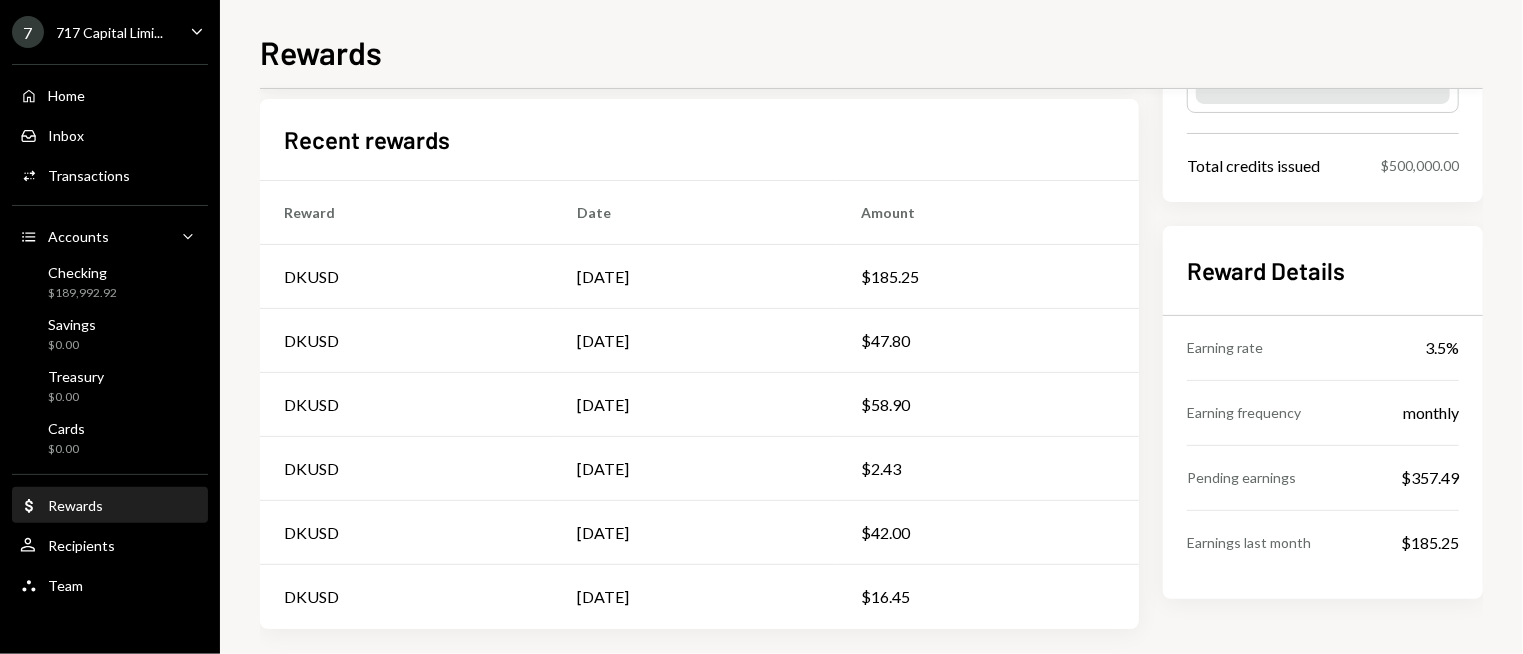 scroll, scrollTop: 237, scrollLeft: 0, axis: vertical 